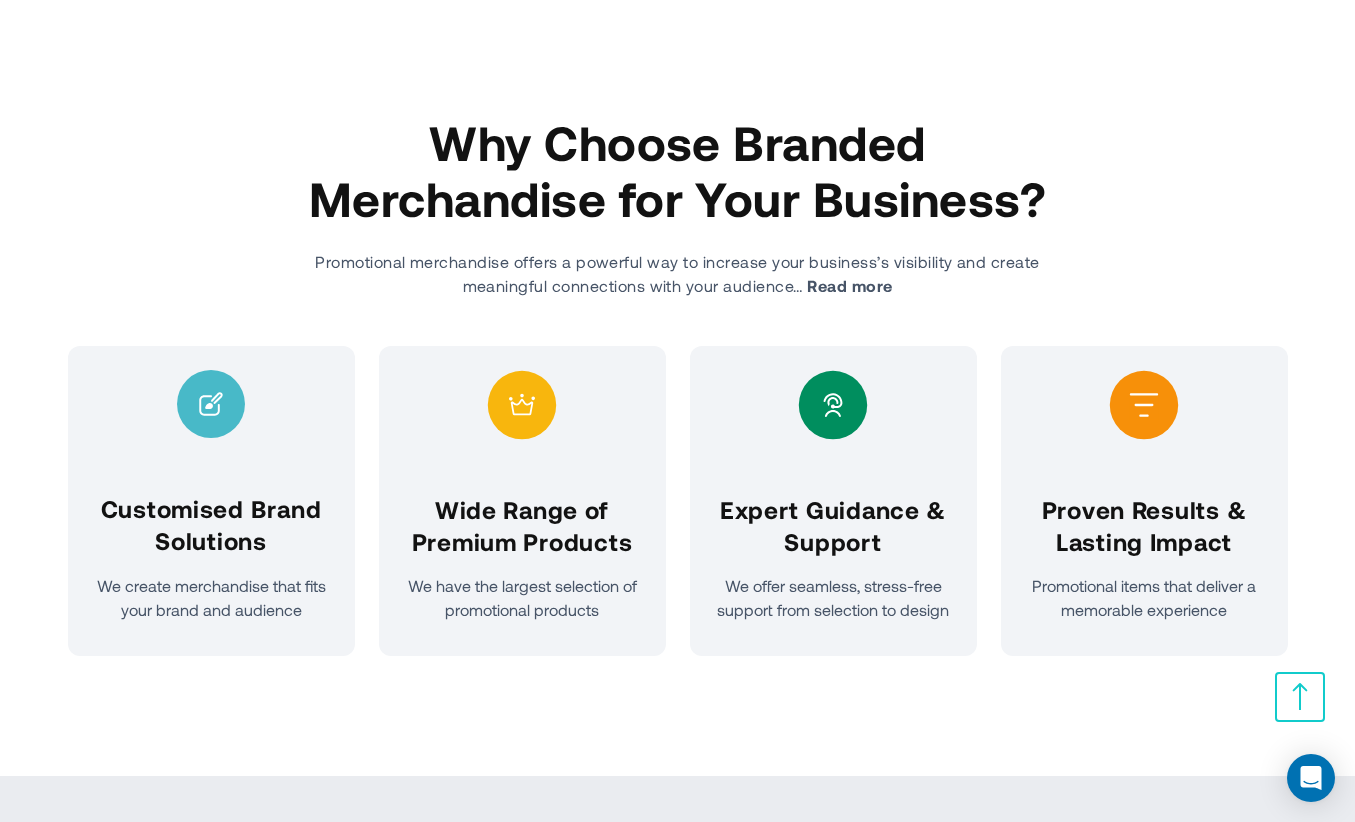 scroll, scrollTop: 600, scrollLeft: 0, axis: vertical 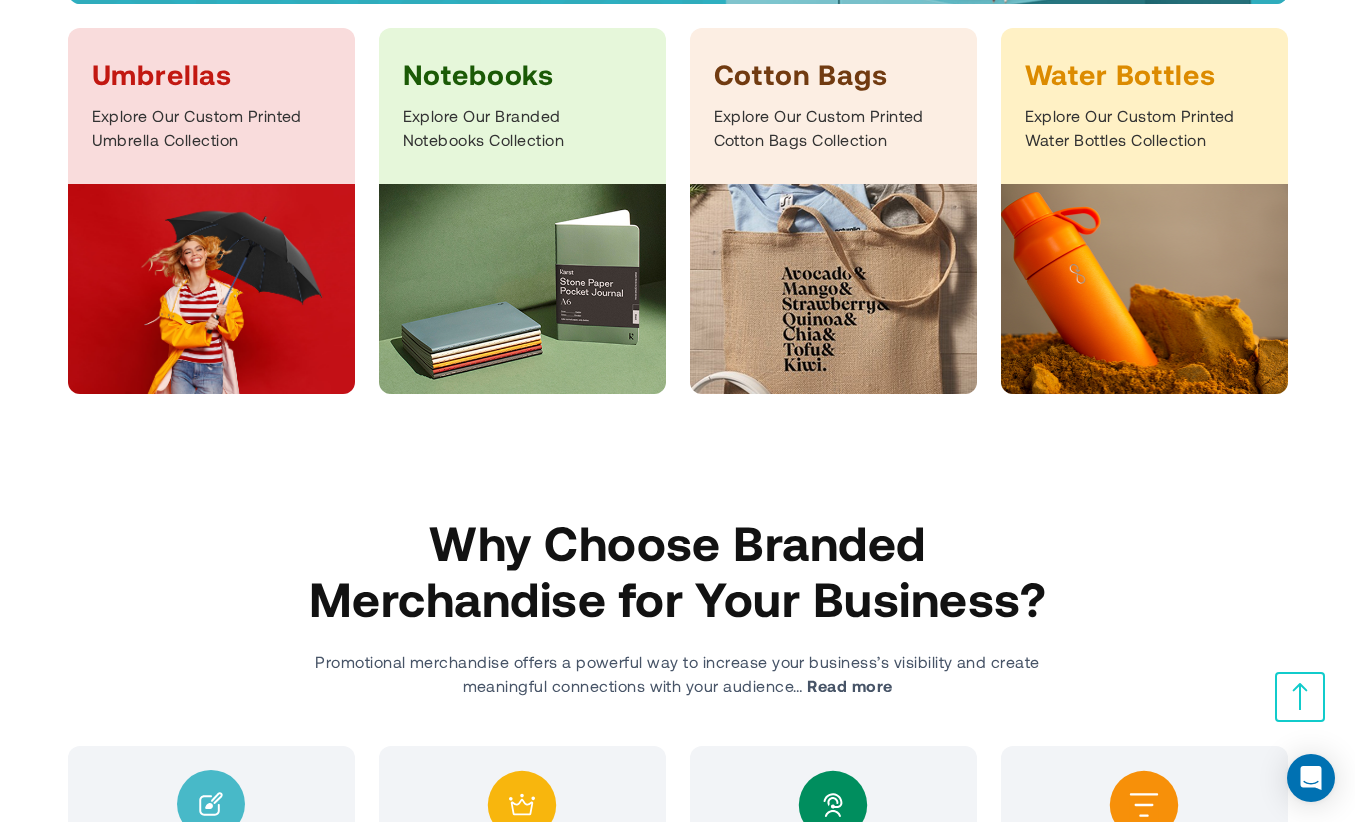 click at bounding box center (1144, 289) 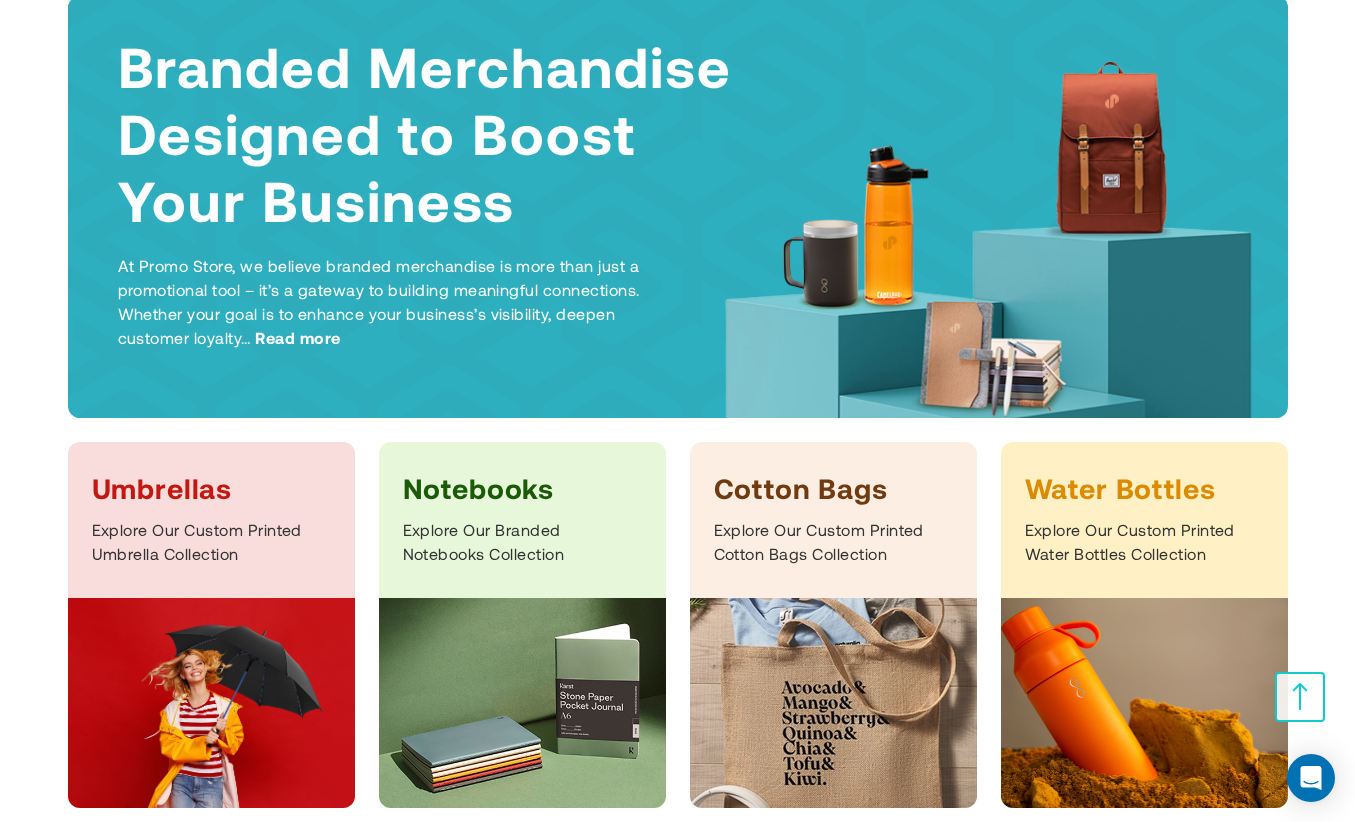 scroll, scrollTop: 0, scrollLeft: 0, axis: both 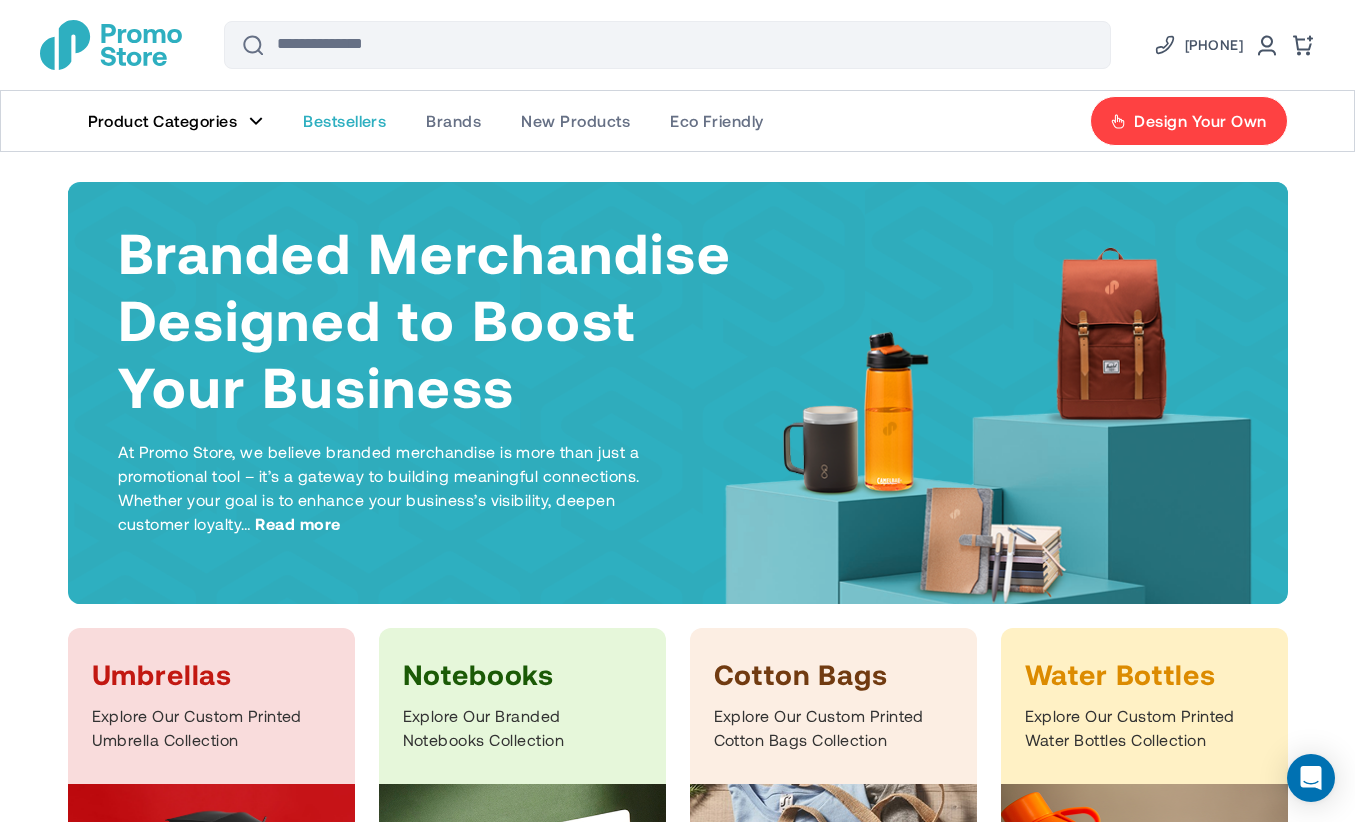 click on "Bestsellers" 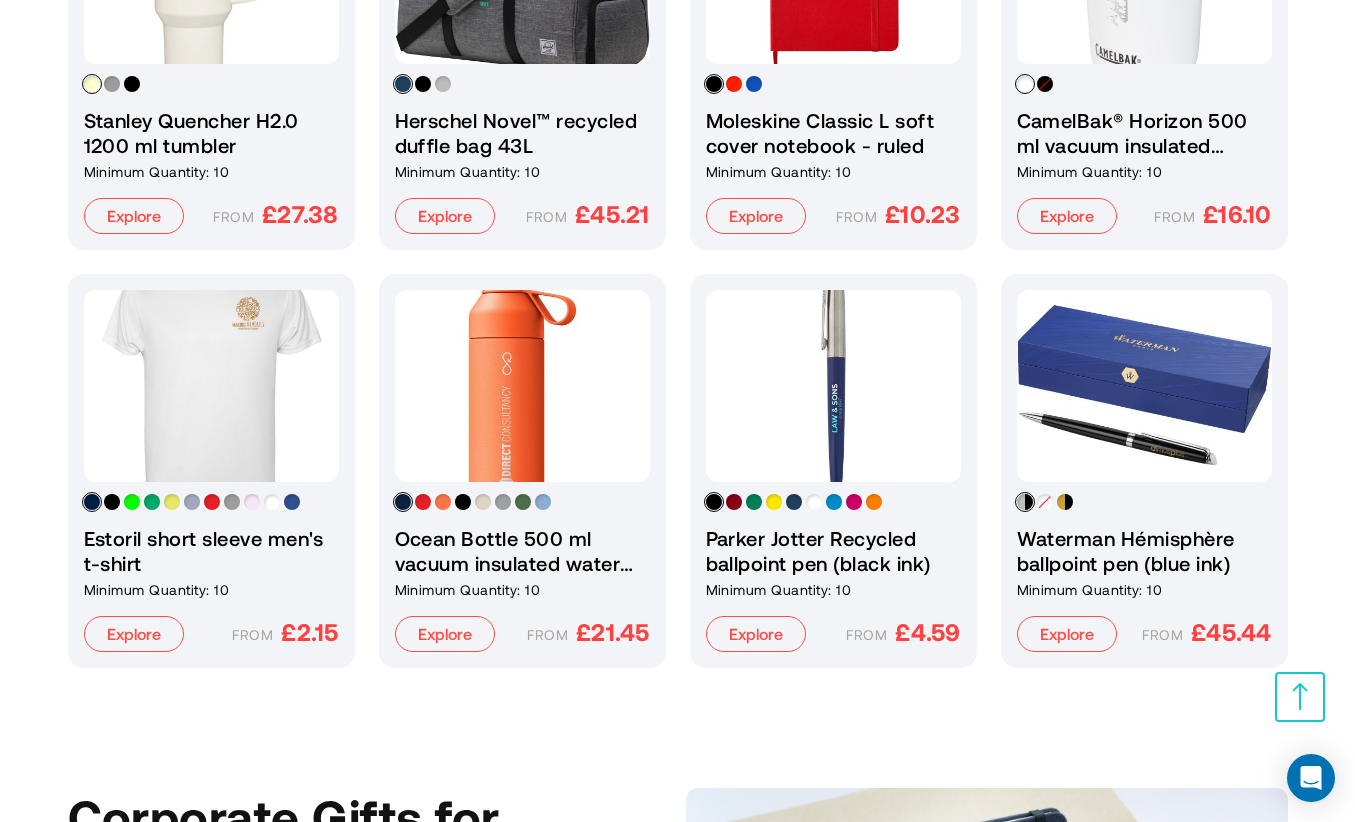 scroll, scrollTop: 3800, scrollLeft: 0, axis: vertical 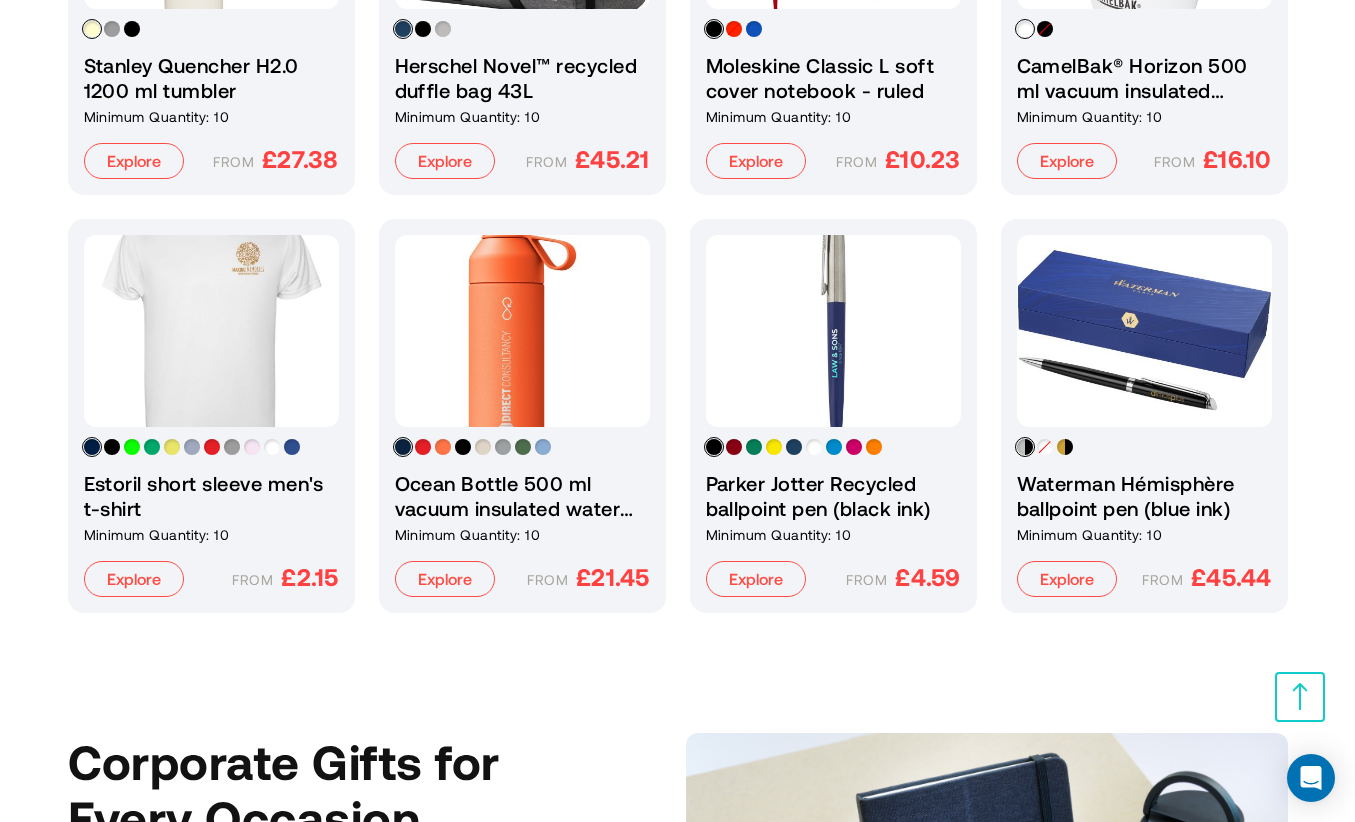 click on "Ocean Bottle 500 ml vacuum insulated water bottle" at bounding box center (522, 496) 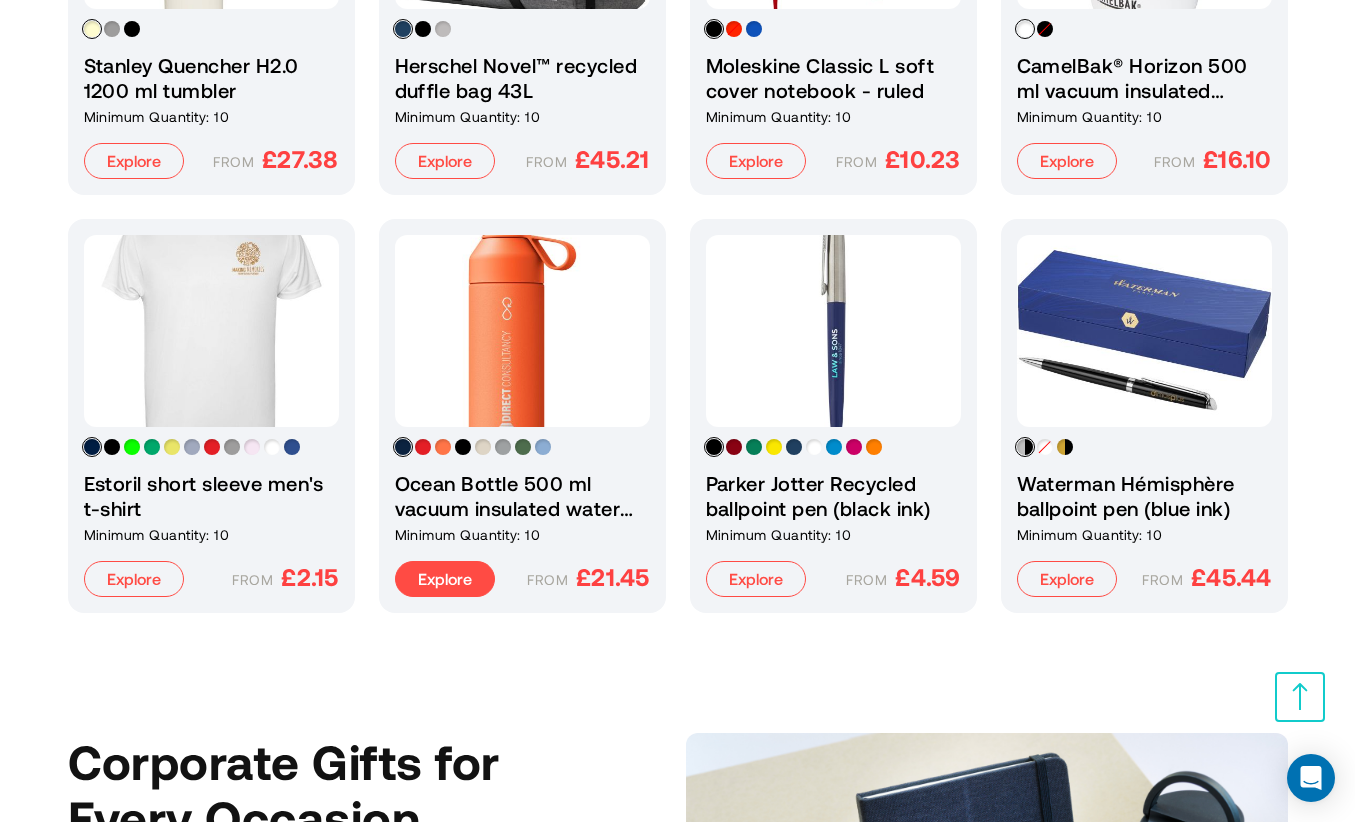 click on "Explore" at bounding box center [445, 579] 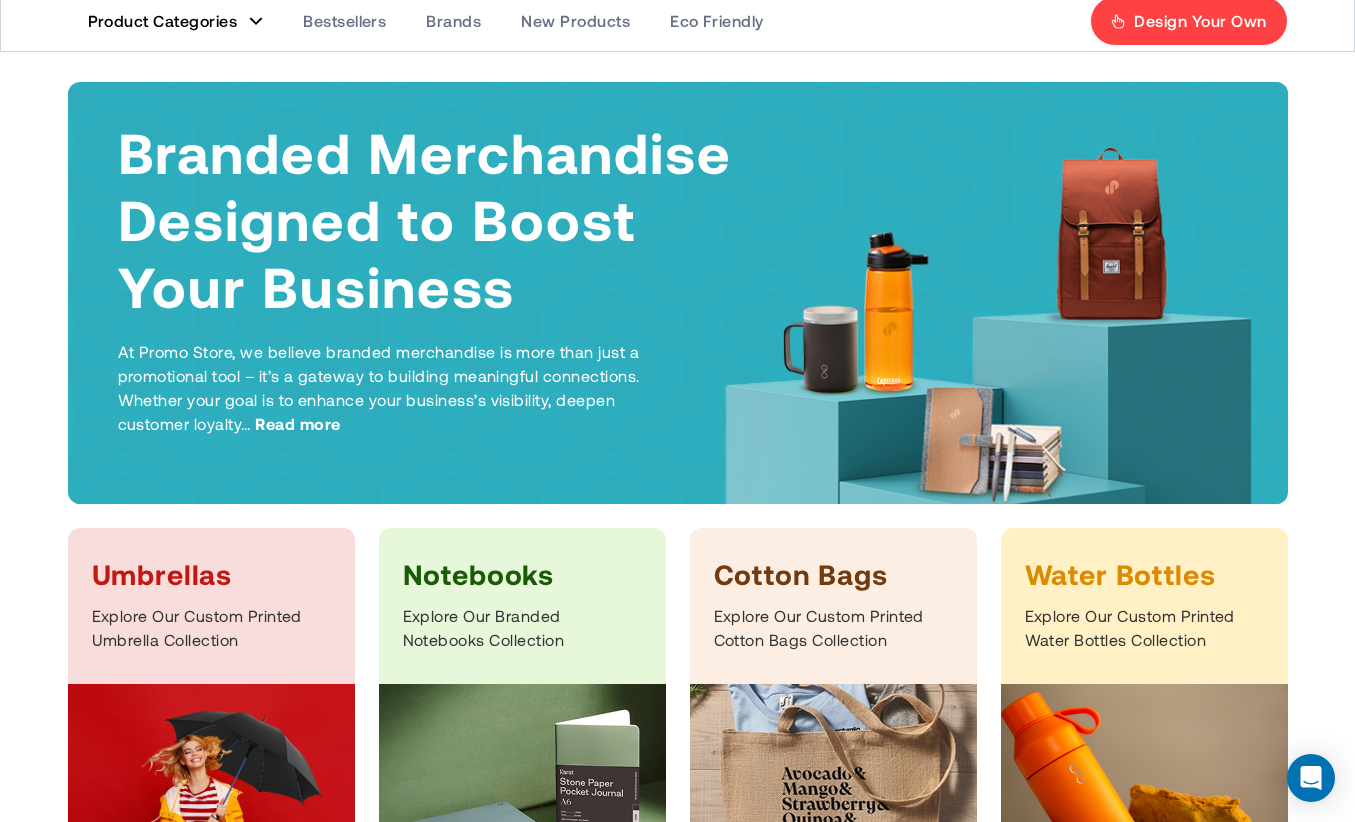 scroll, scrollTop: 0, scrollLeft: 0, axis: both 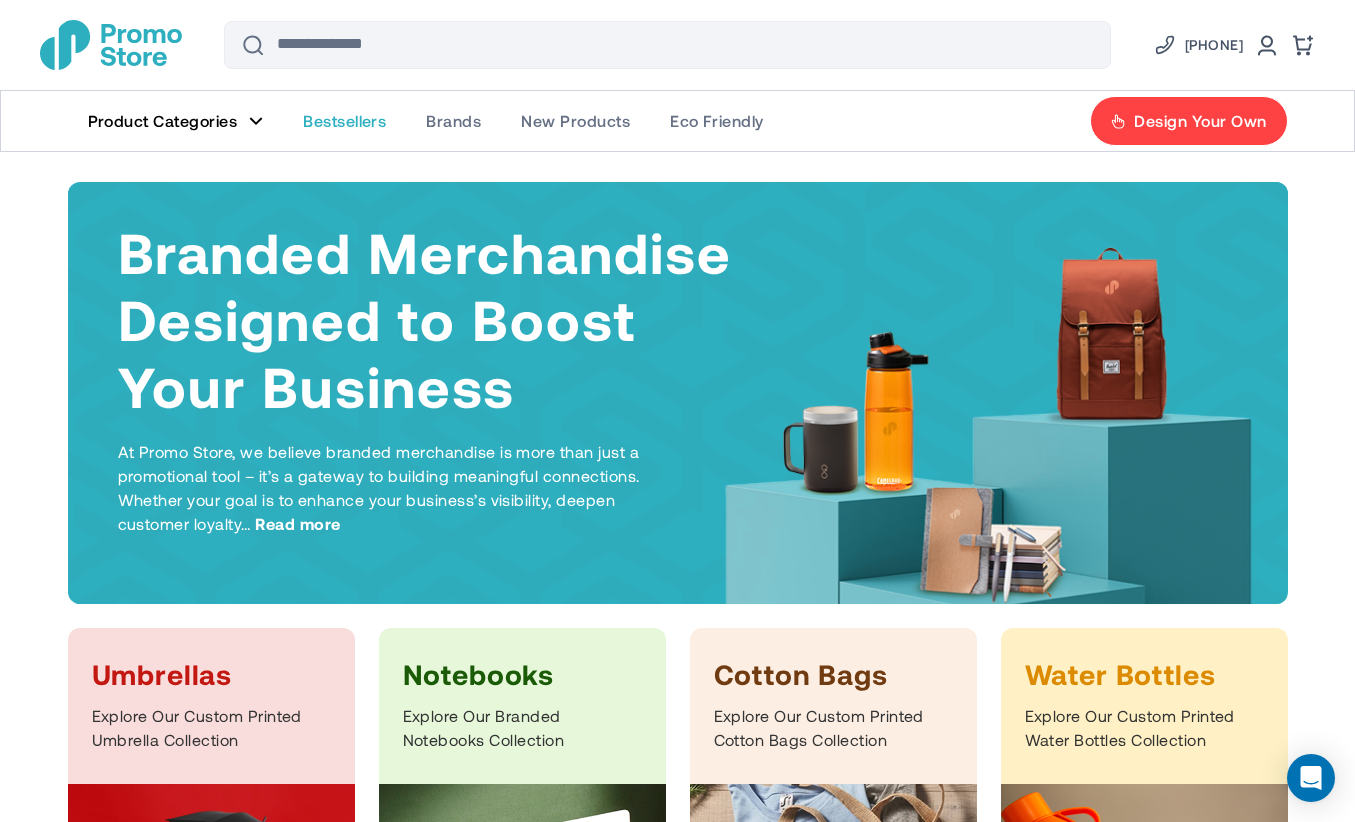click on "Bestsellers" 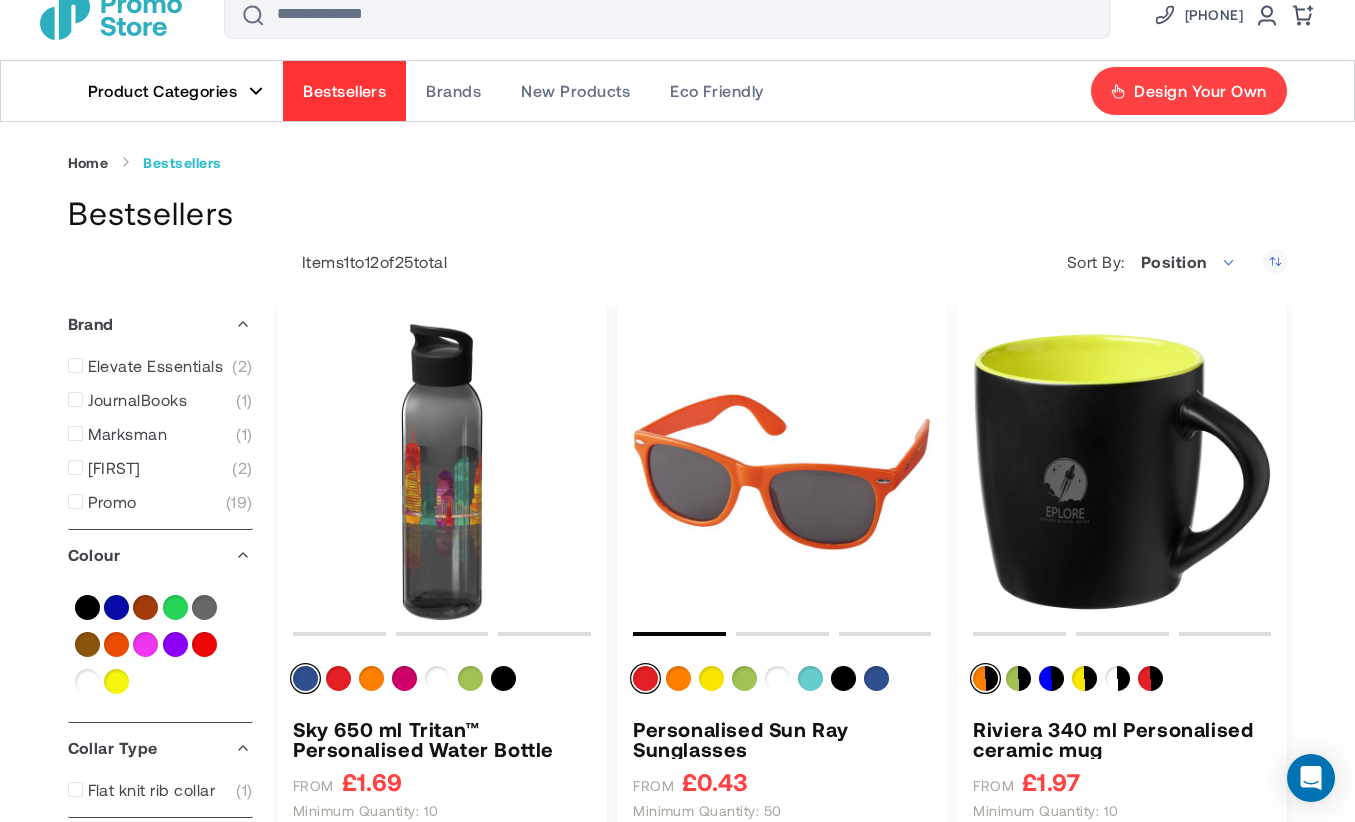 scroll, scrollTop: 0, scrollLeft: 0, axis: both 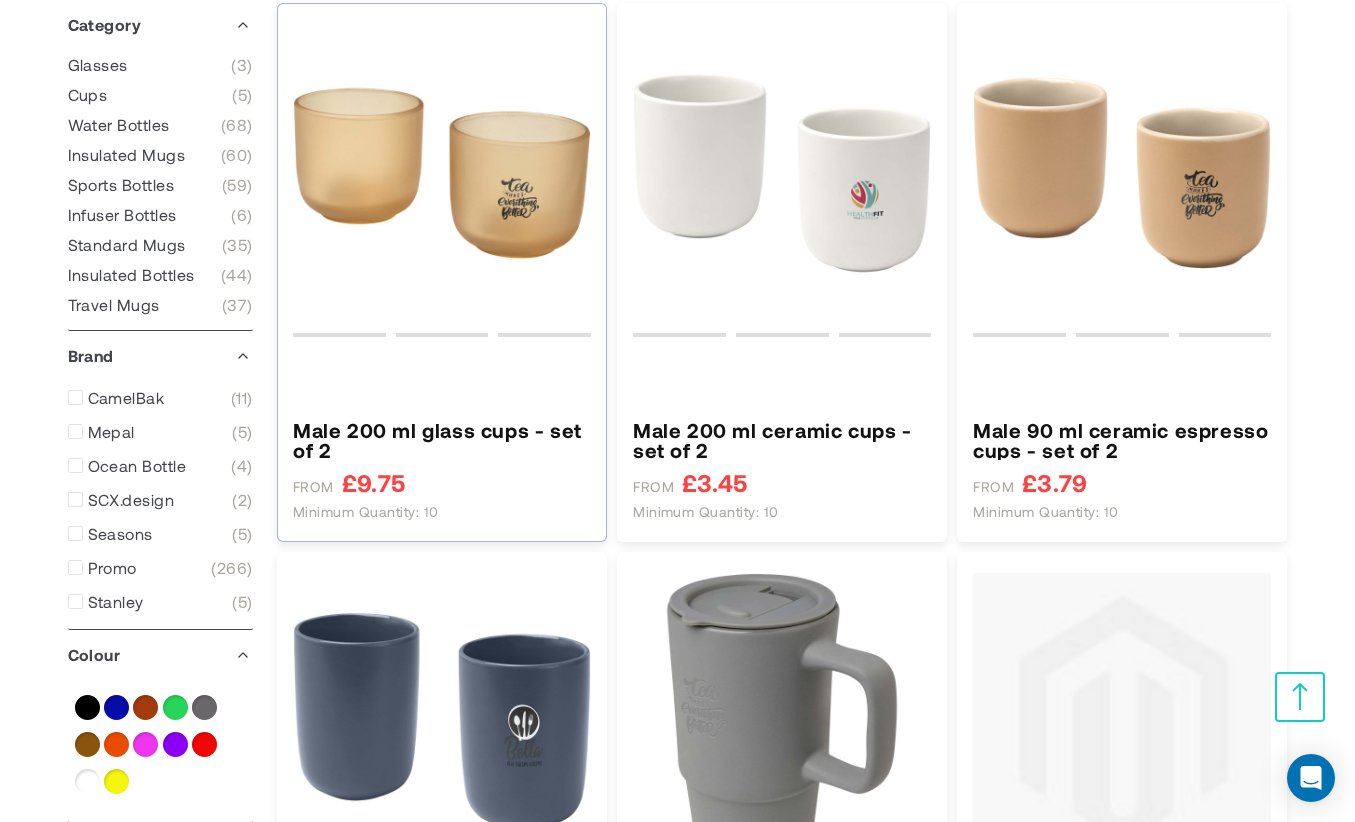 type on "****" 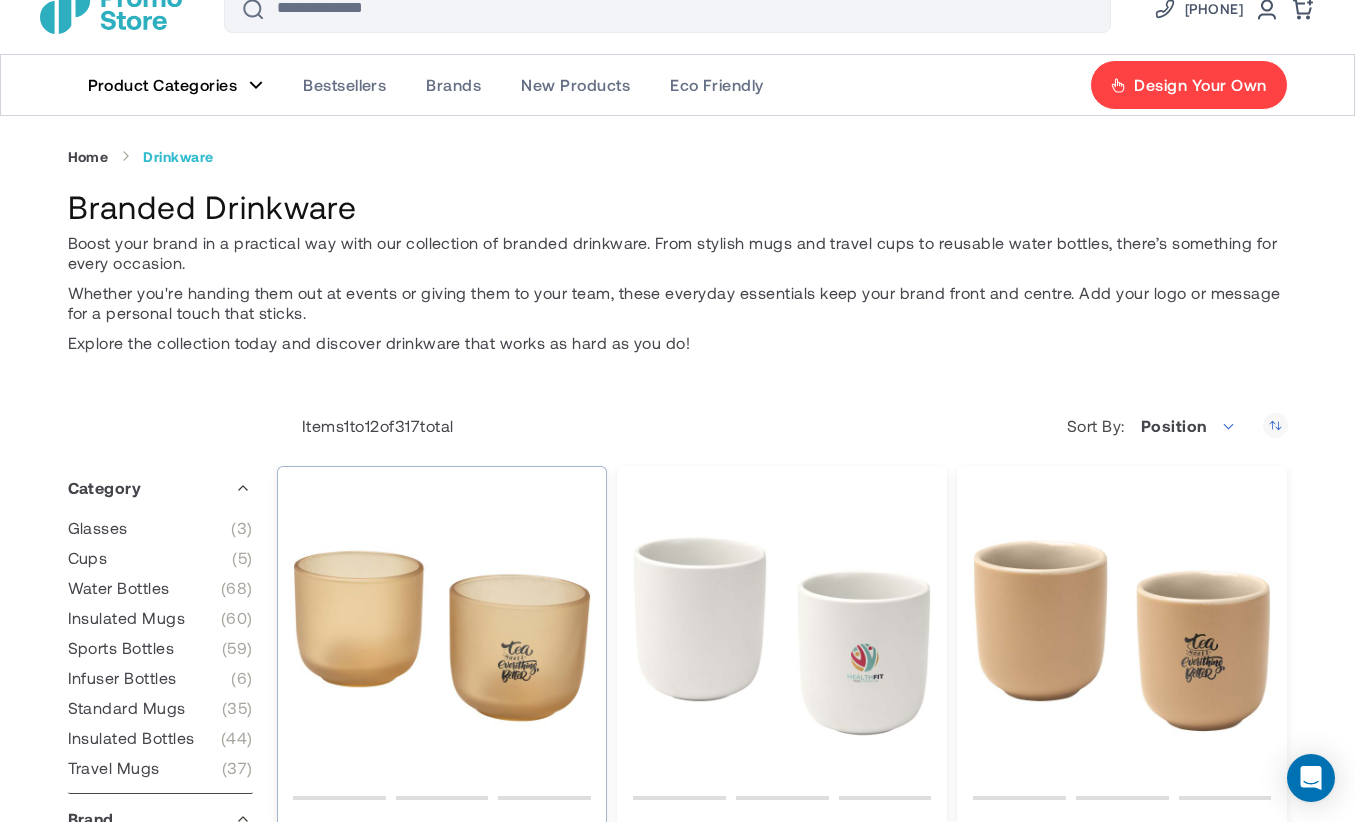 scroll, scrollTop: 0, scrollLeft: 0, axis: both 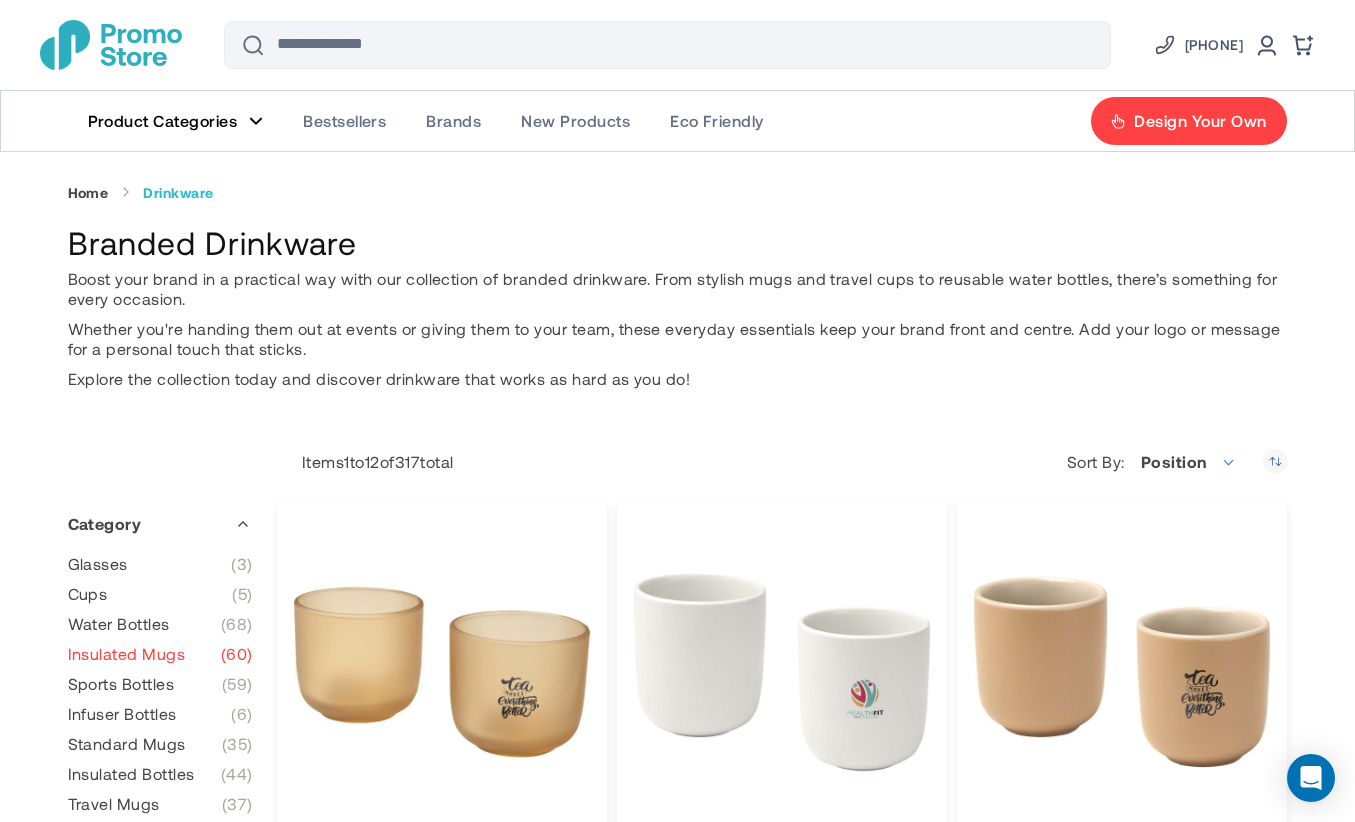 click on "Insulated Mugs" at bounding box center (127, 654) 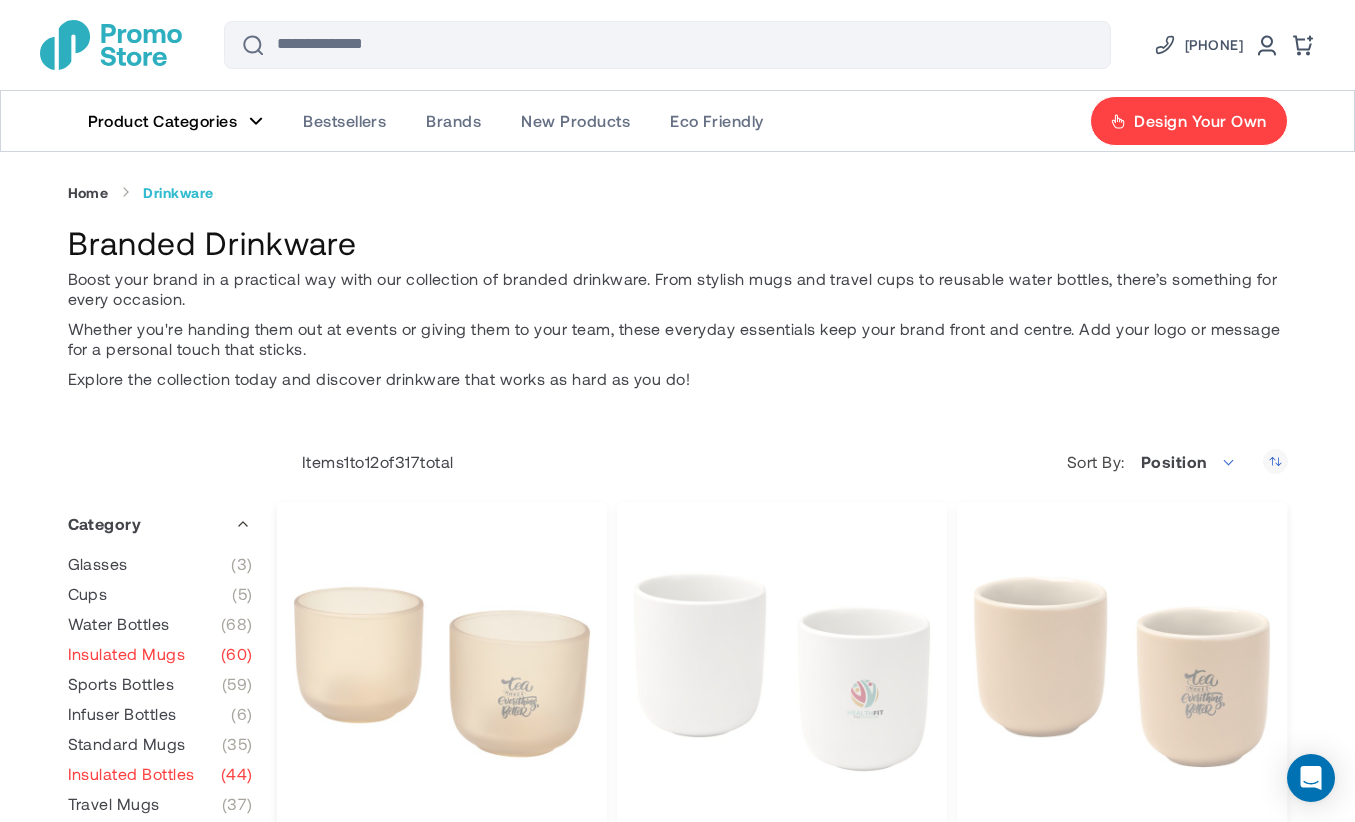drag, startPoint x: 118, startPoint y: 653, endPoint x: 147, endPoint y: 776, distance: 126.37247 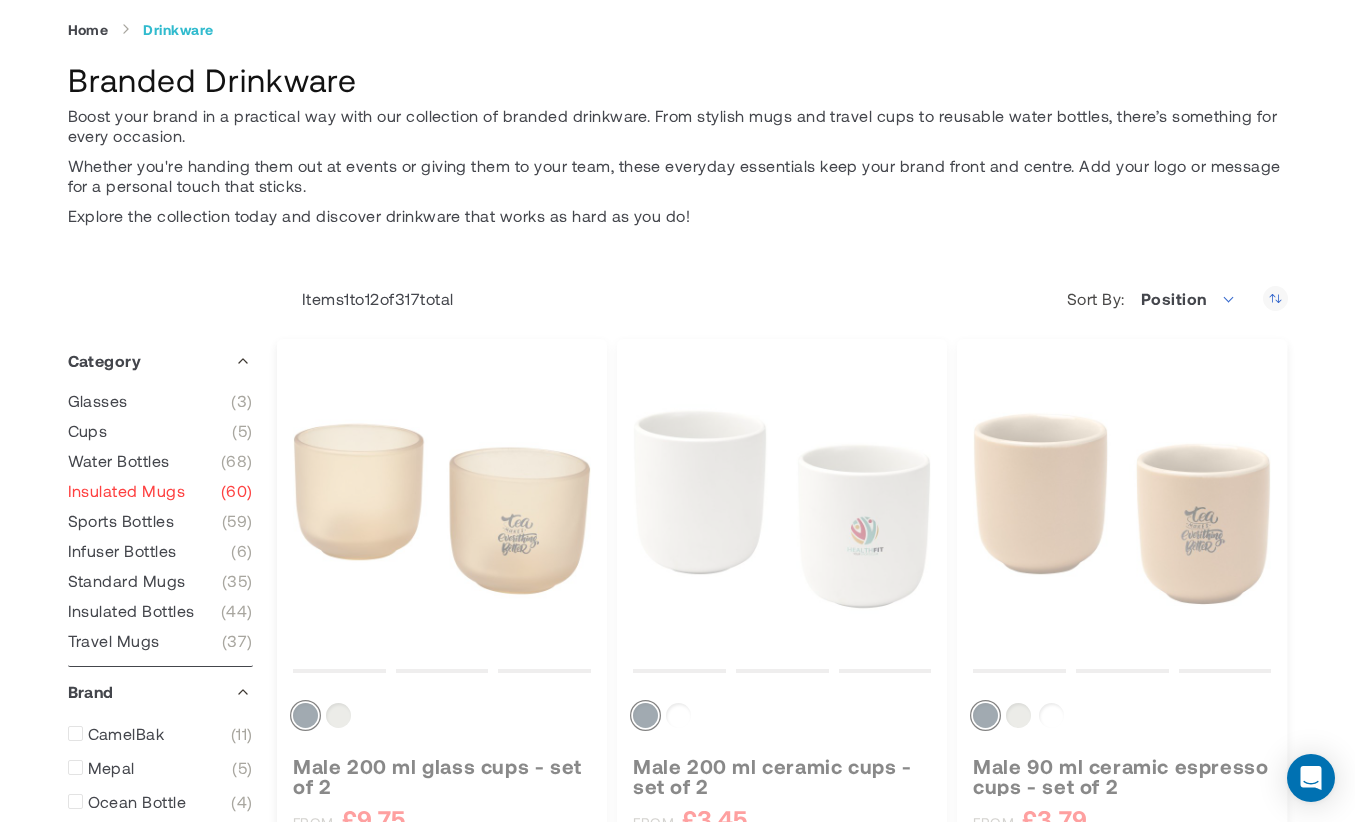 scroll, scrollTop: 200, scrollLeft: 0, axis: vertical 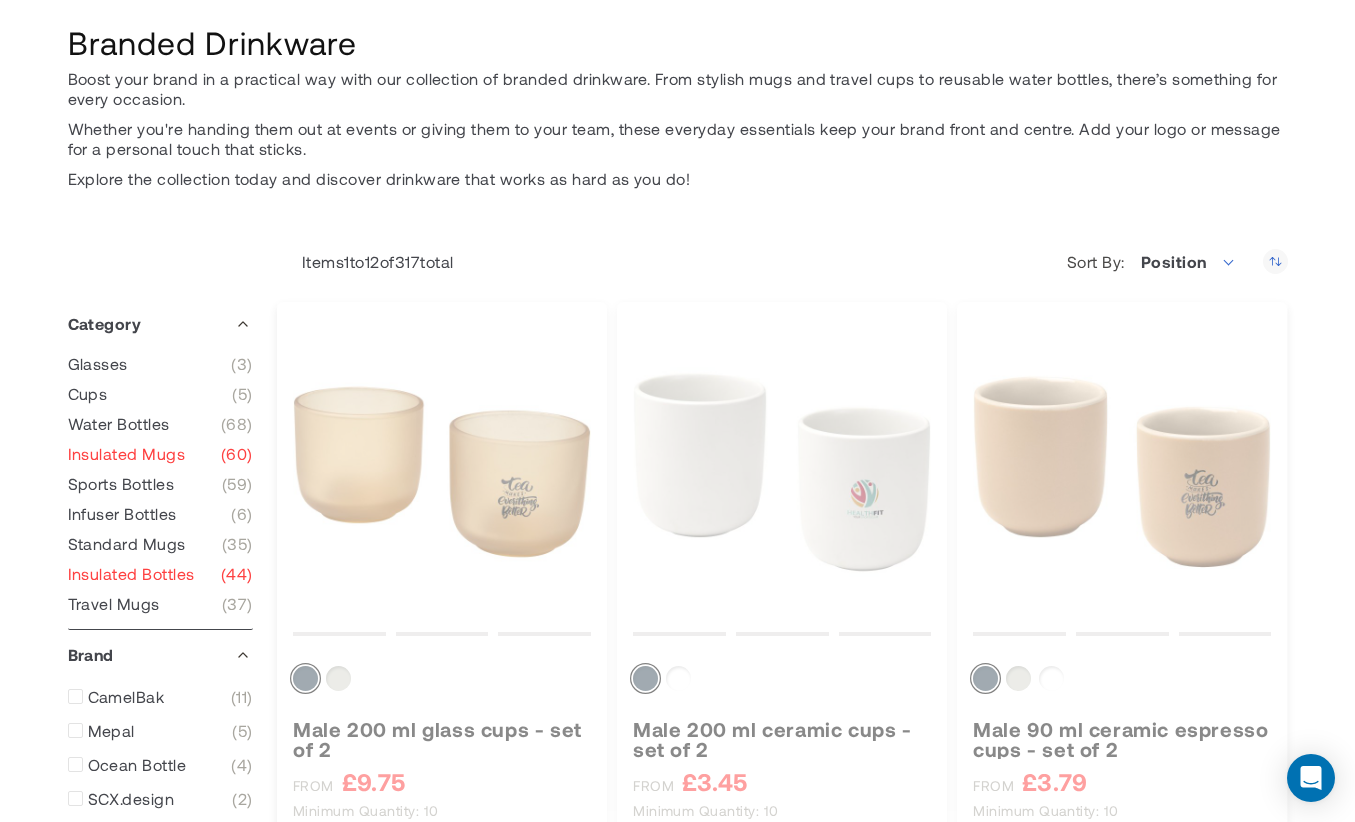 click on "Insulated Bottles" at bounding box center (131, 574) 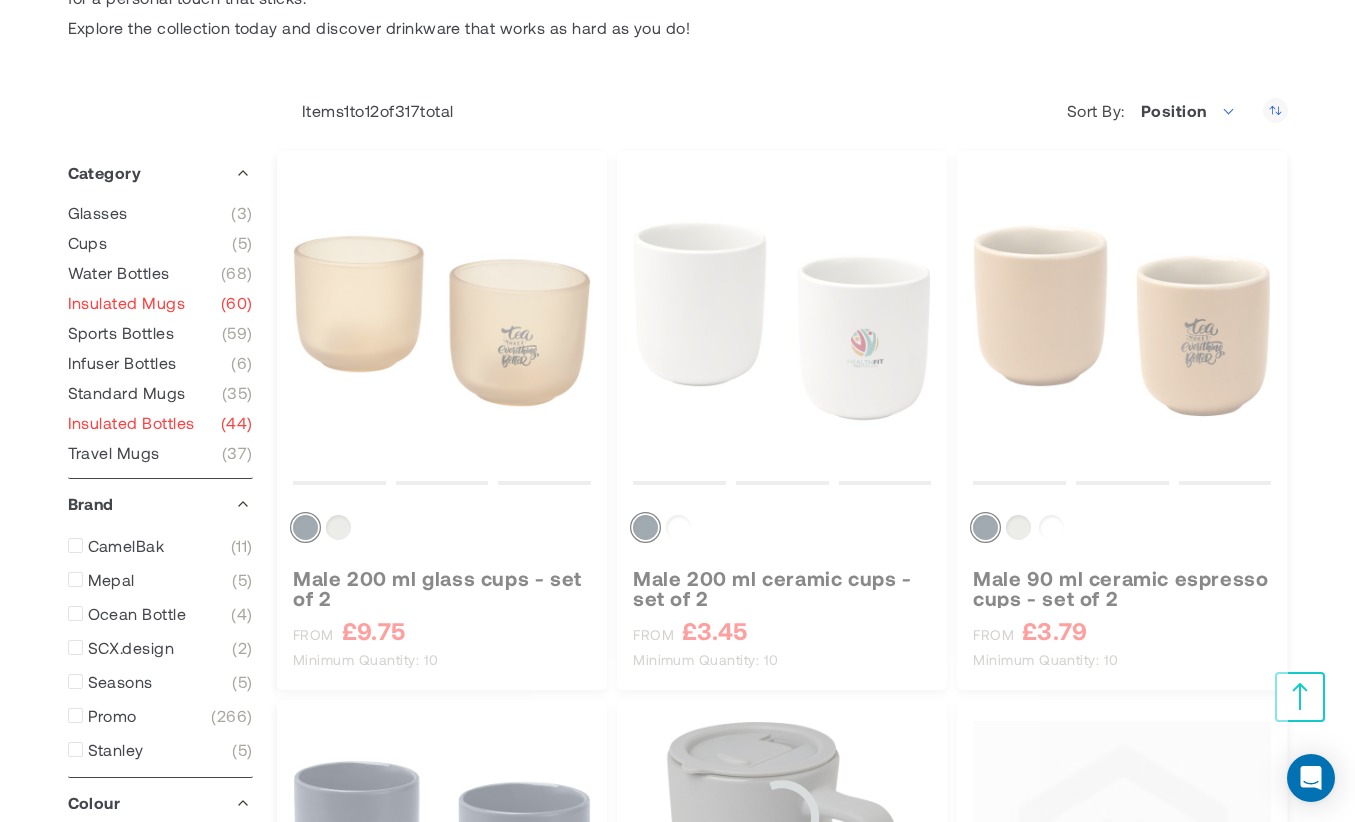 scroll, scrollTop: 300, scrollLeft: 0, axis: vertical 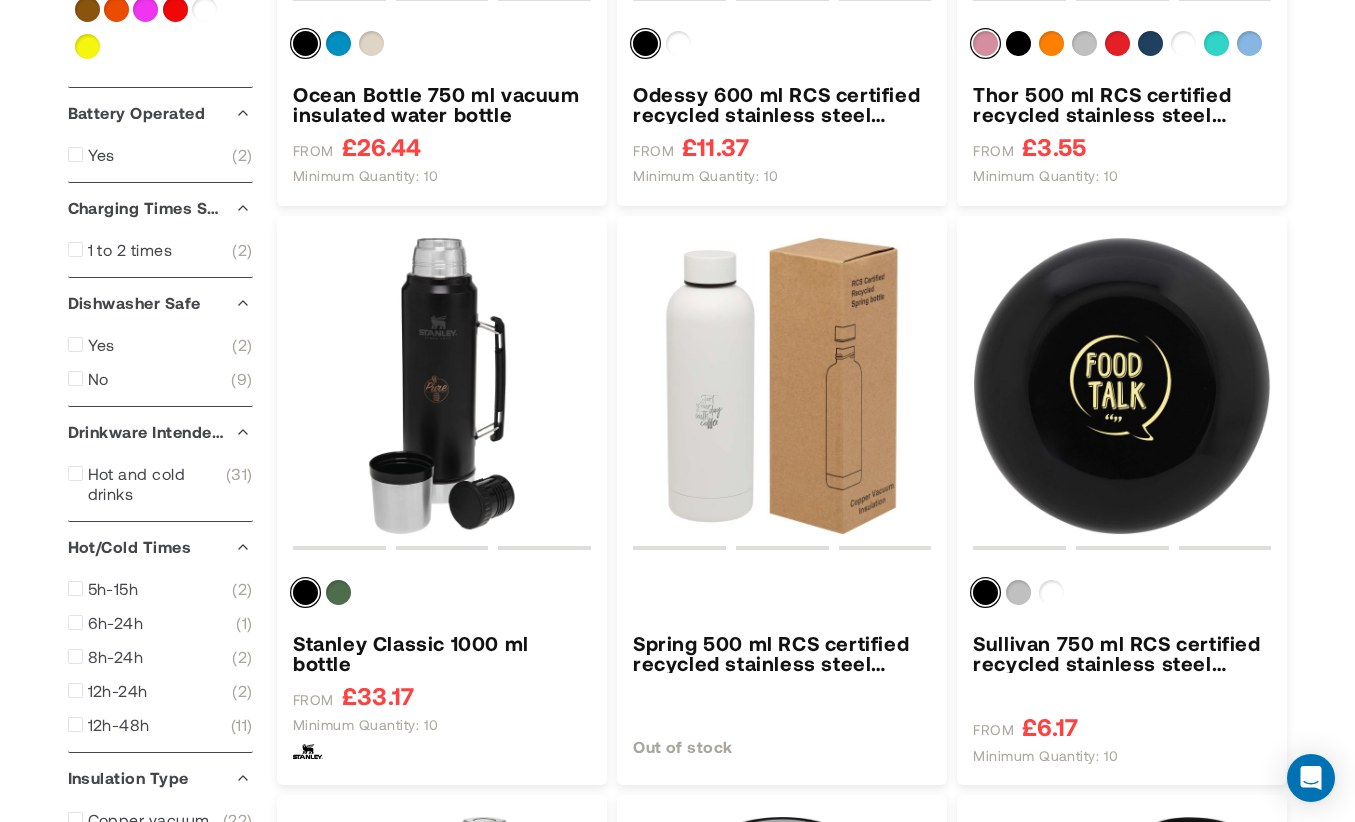 type on "****" 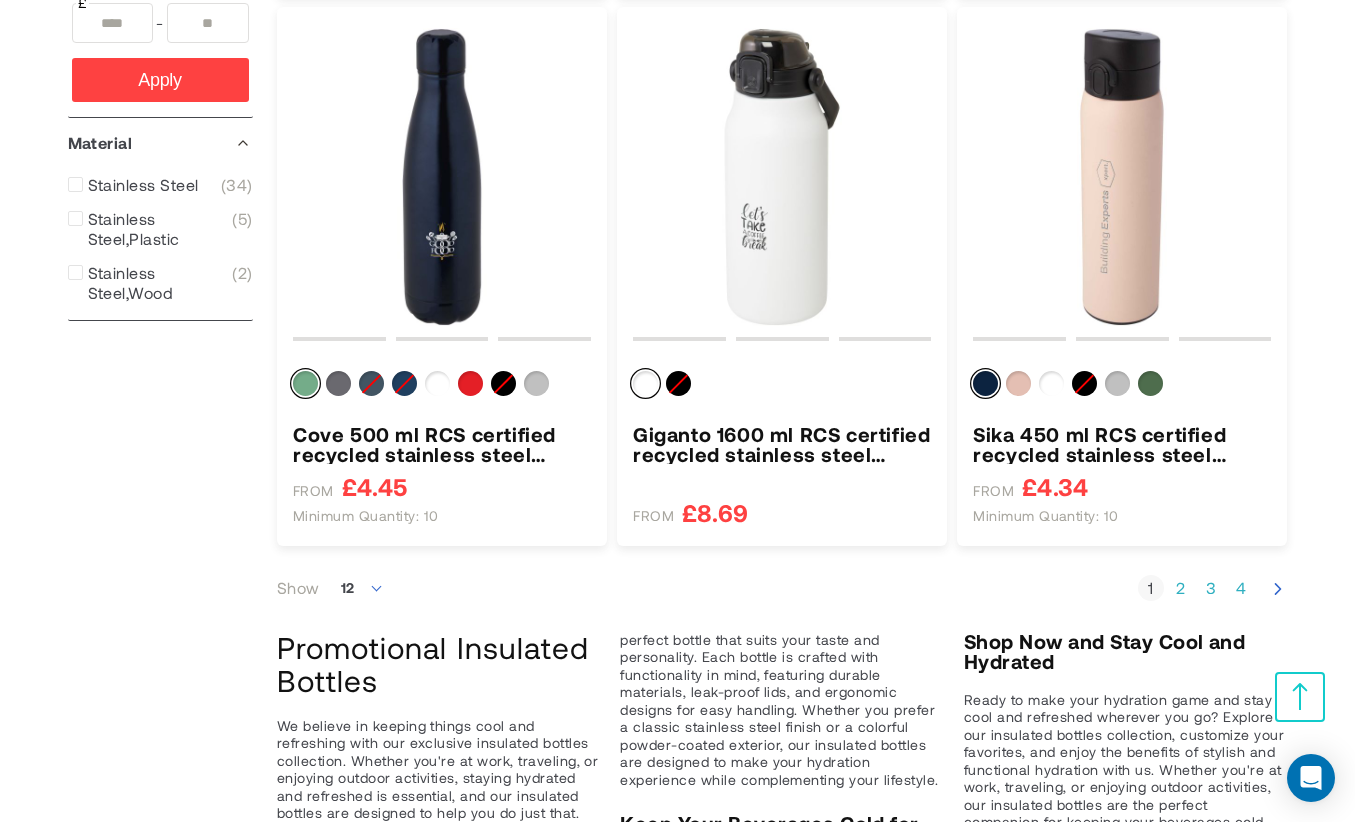 scroll, scrollTop: 2100, scrollLeft: 0, axis: vertical 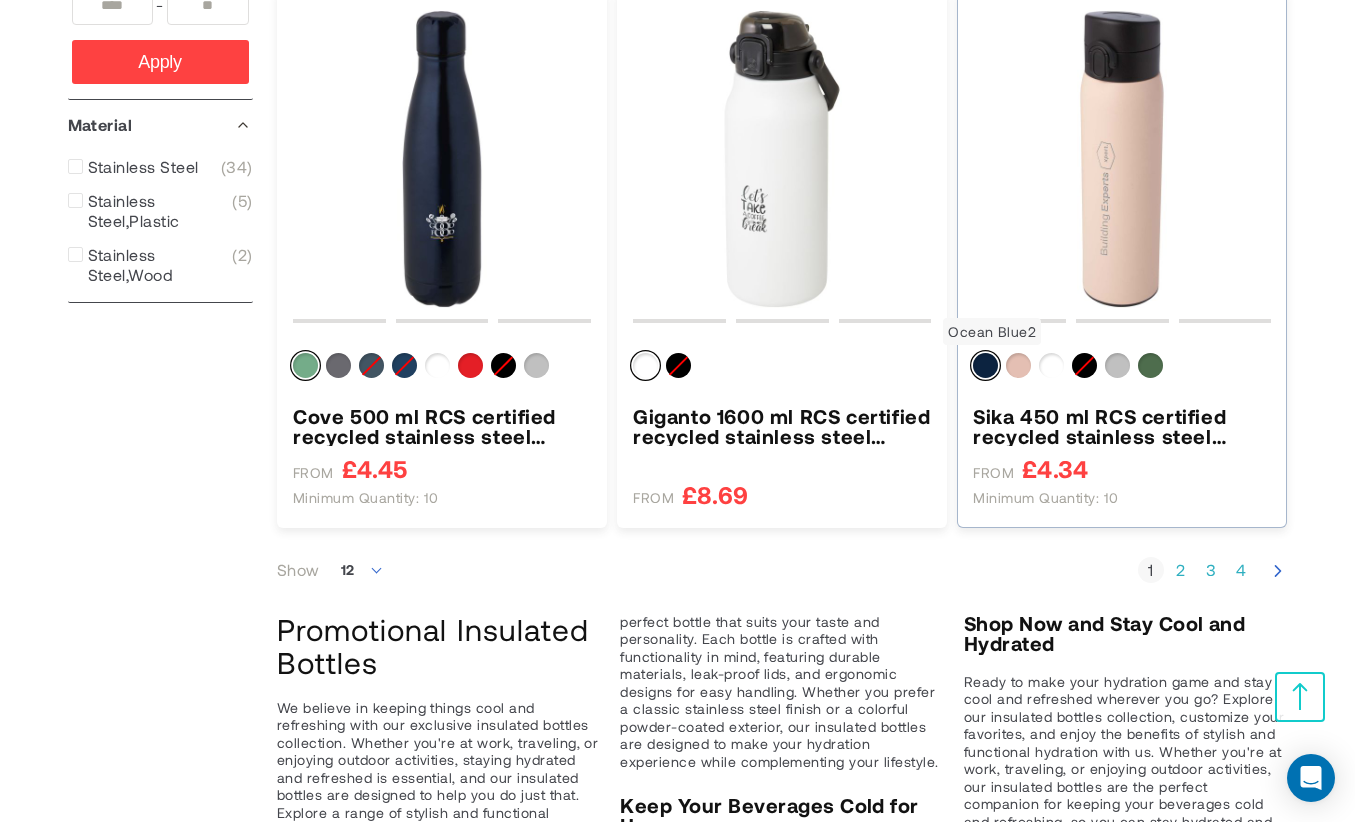click at bounding box center (985, 365) 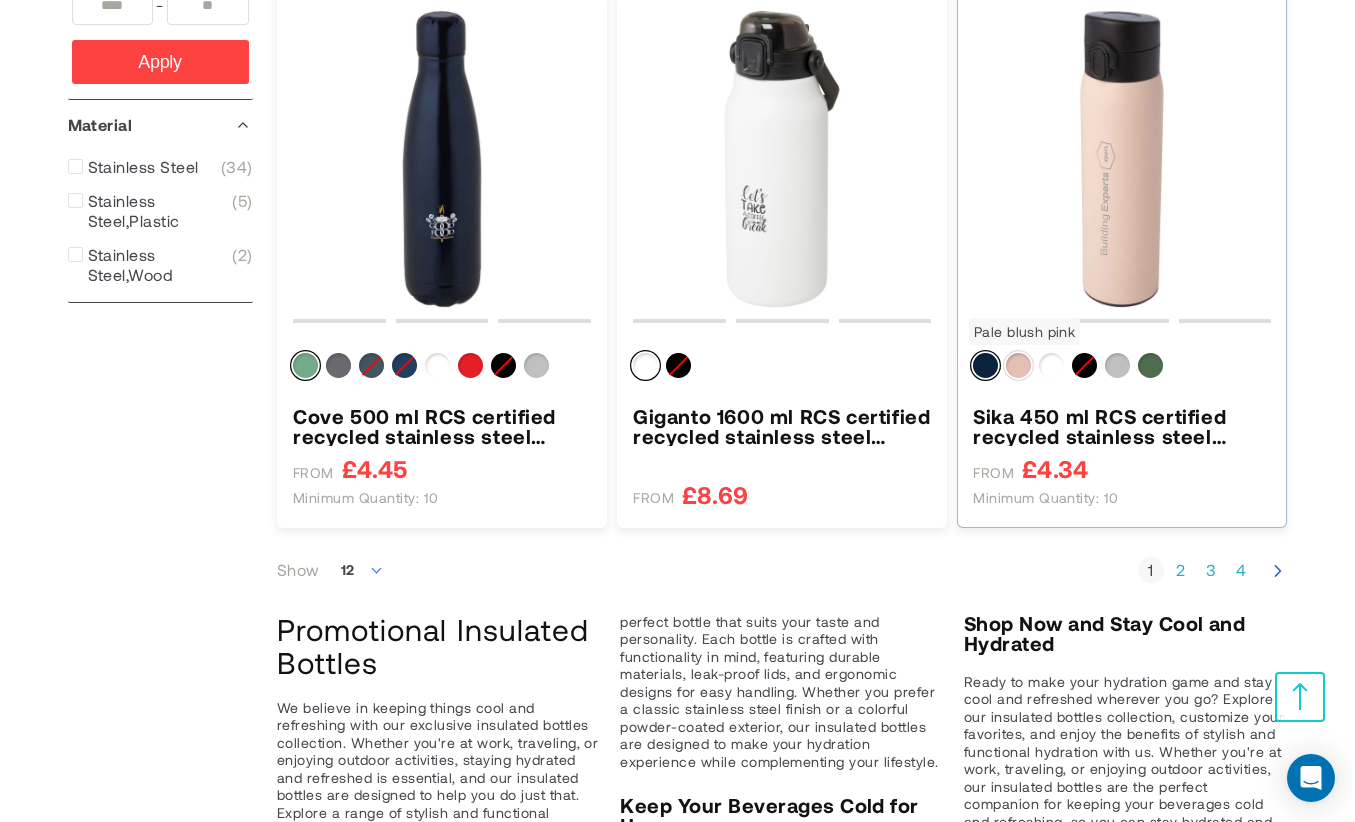 click at bounding box center [1018, 365] 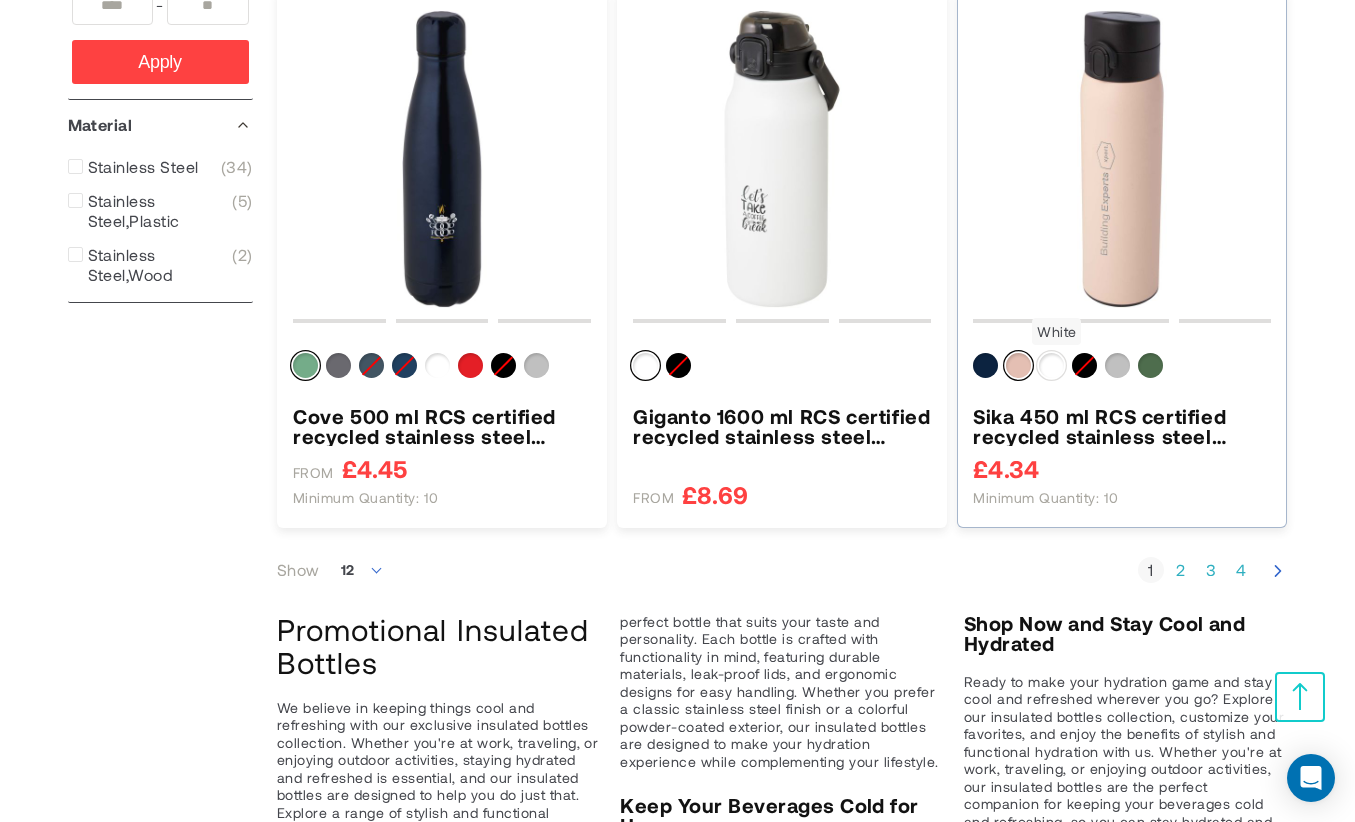 click at bounding box center (1051, 365) 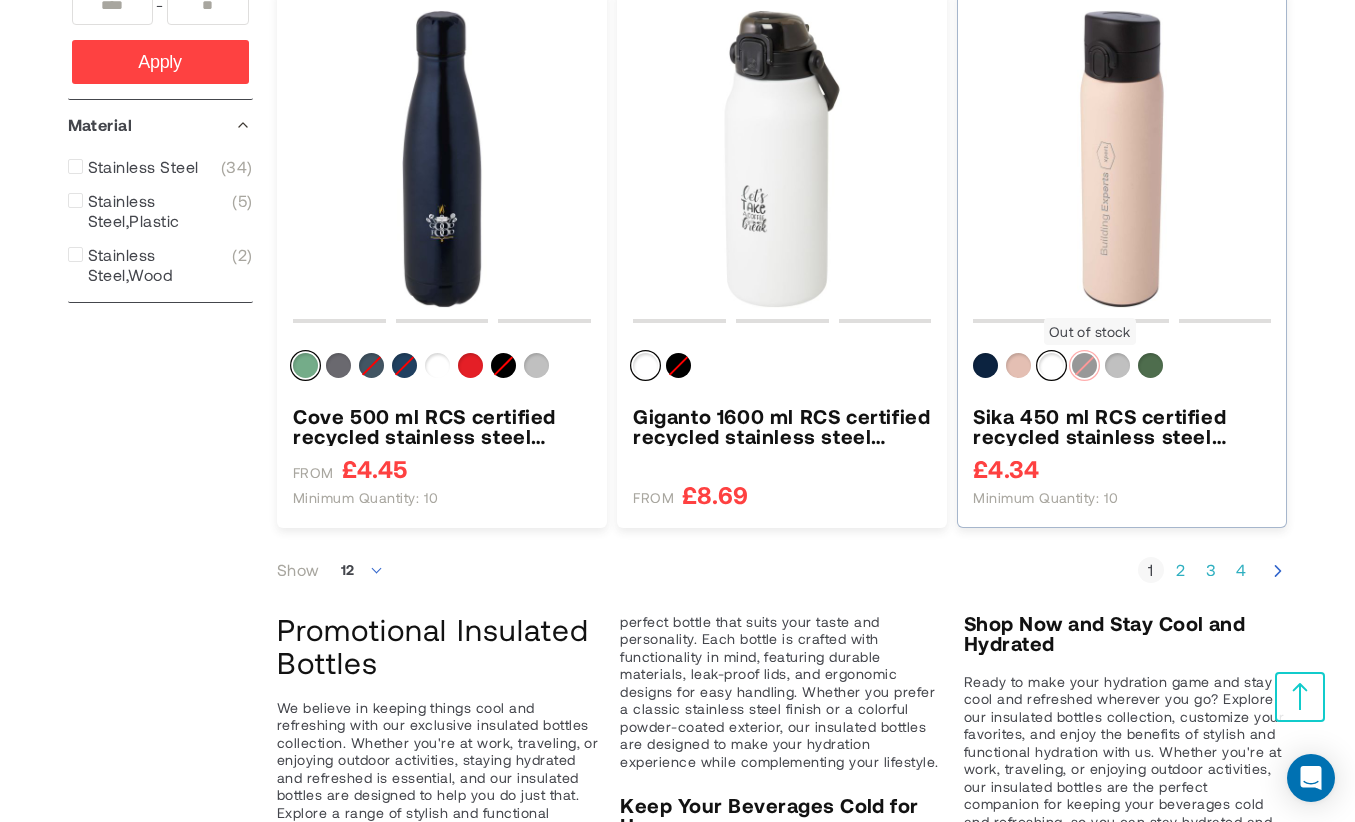 click at bounding box center (1084, 365) 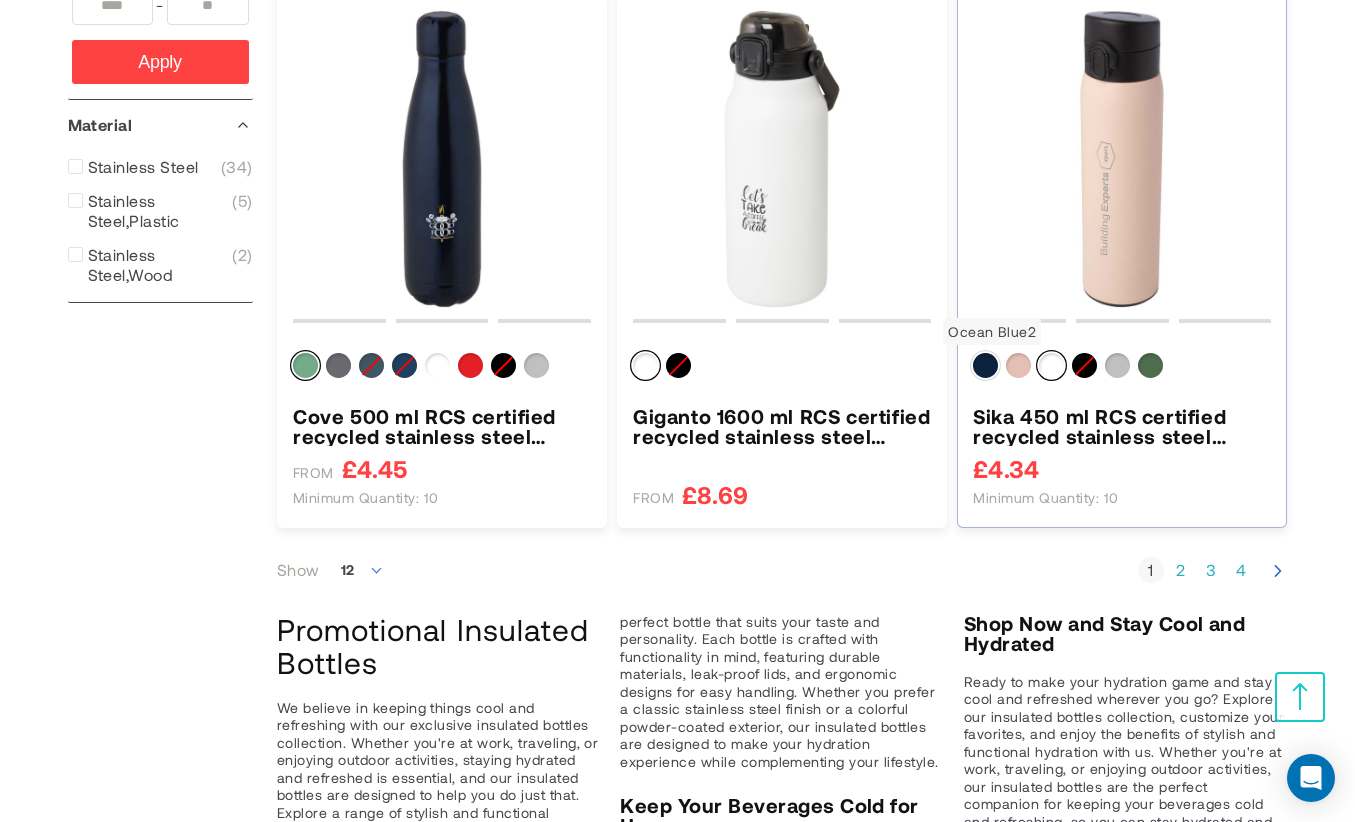 click at bounding box center (985, 365) 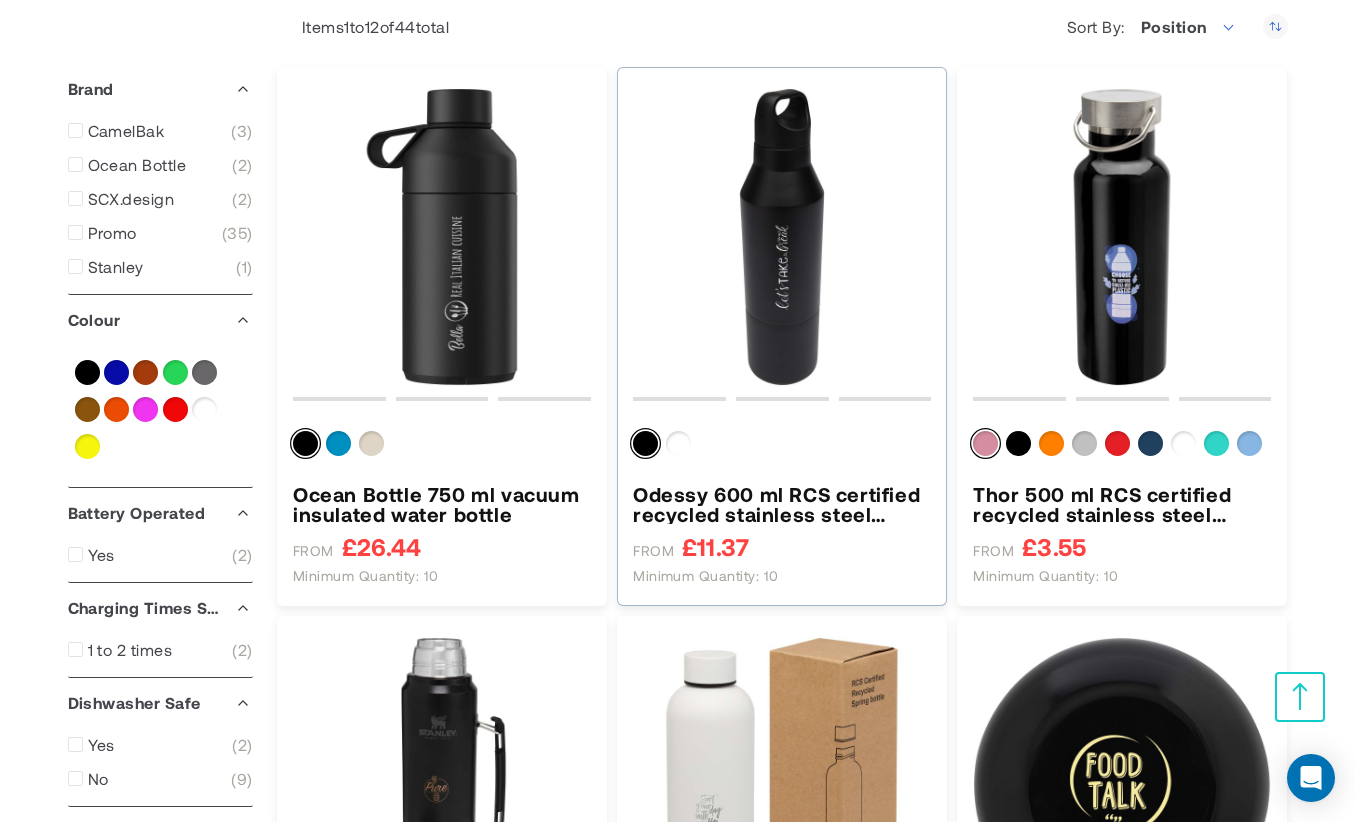 scroll, scrollTop: 0, scrollLeft: 0, axis: both 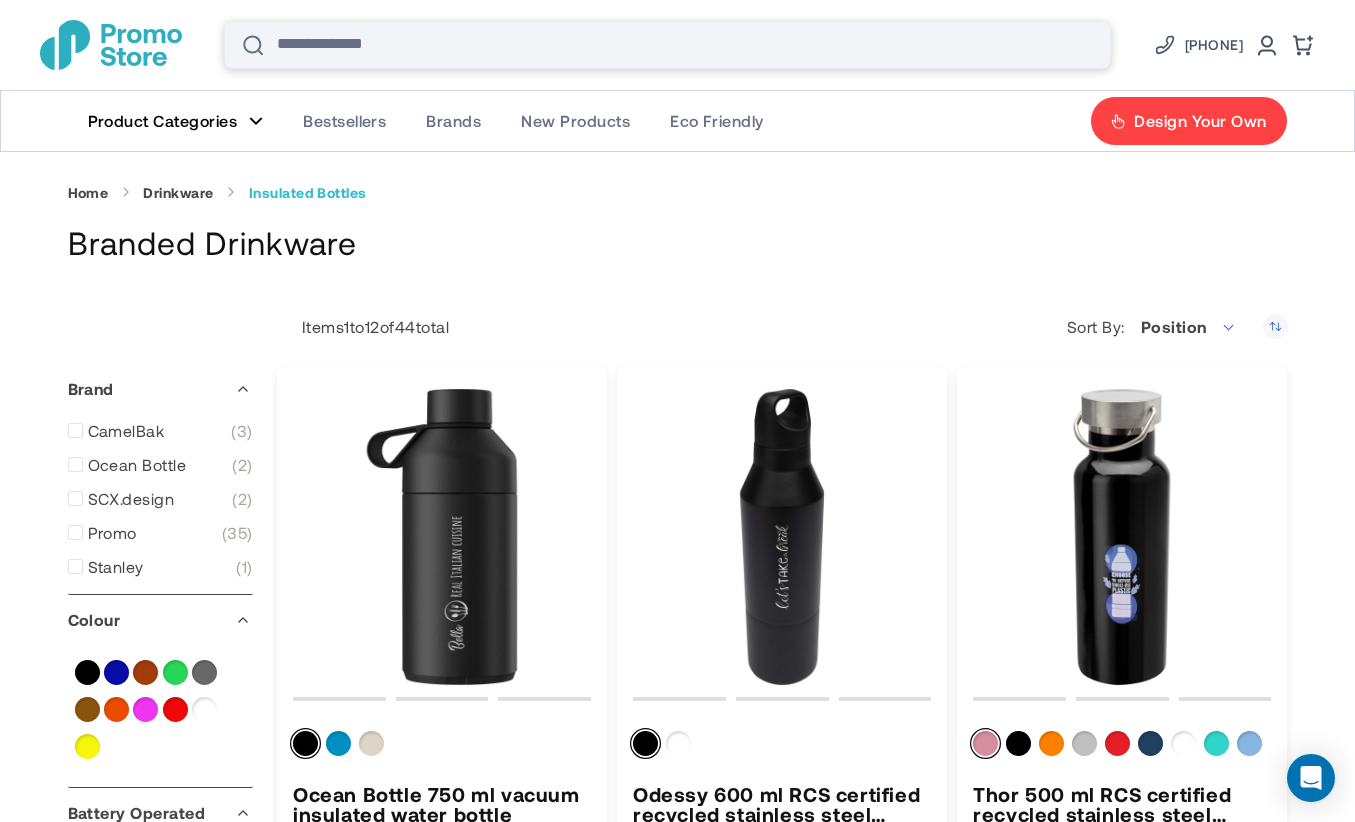 click on "Search" at bounding box center (667, 45) 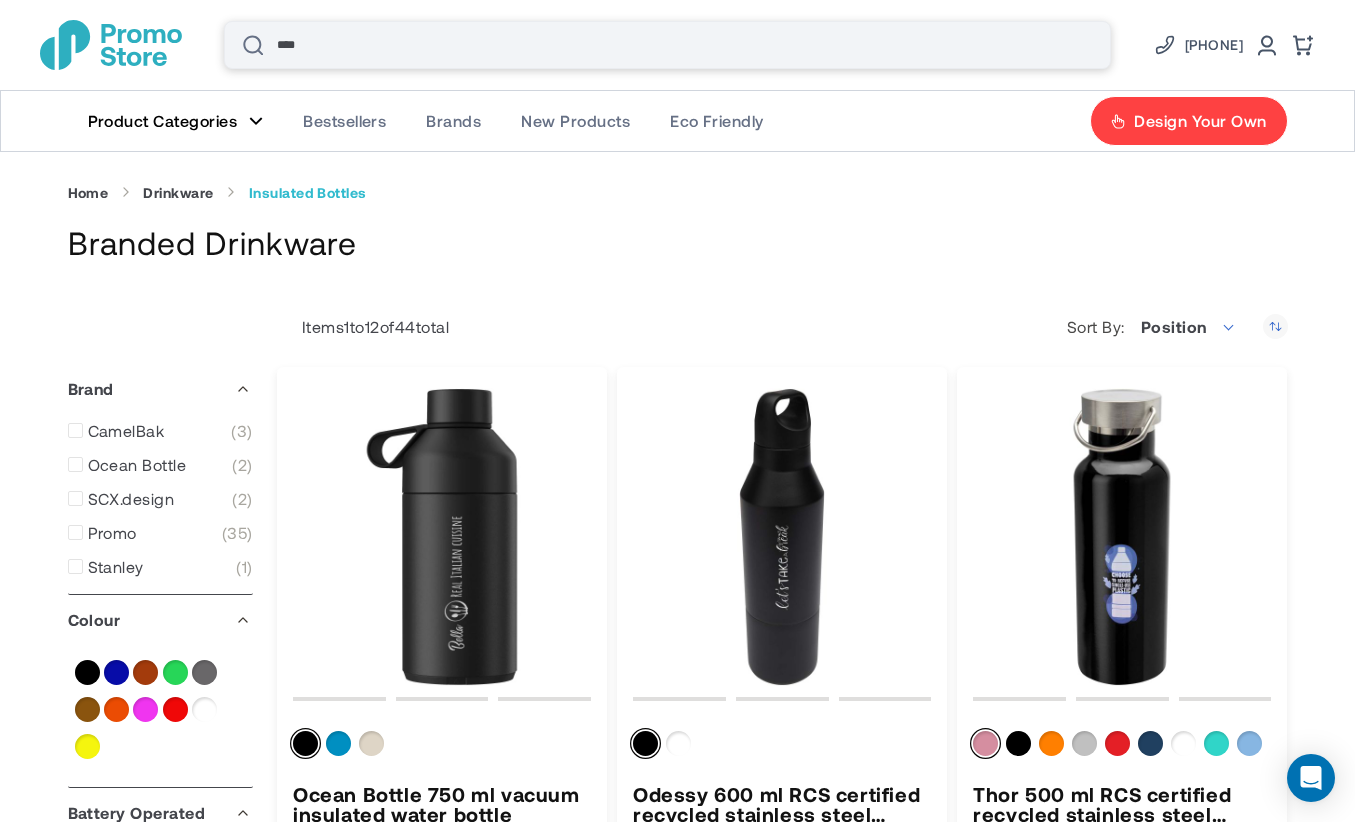 scroll, scrollTop: 0, scrollLeft: 0, axis: both 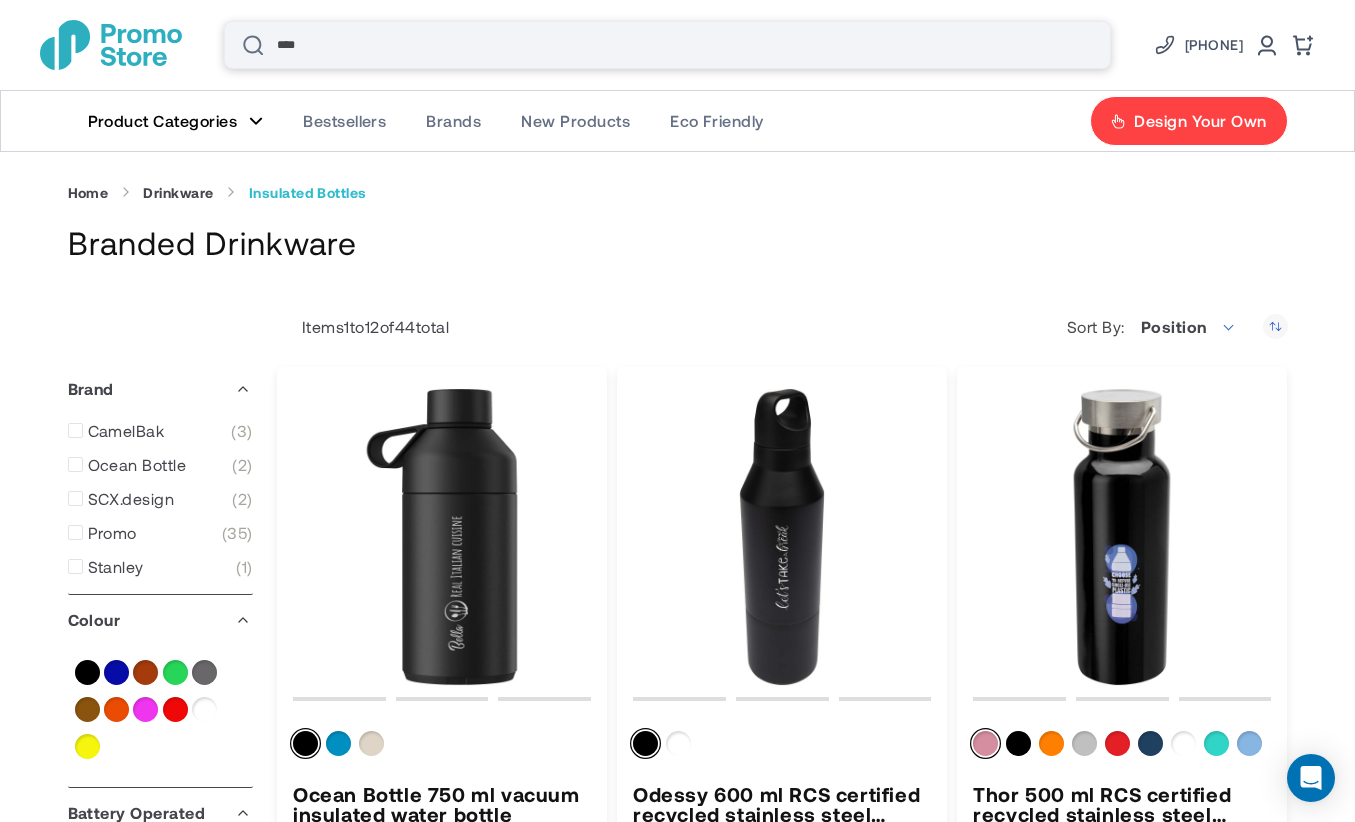 click at bounding box center (253, 45) 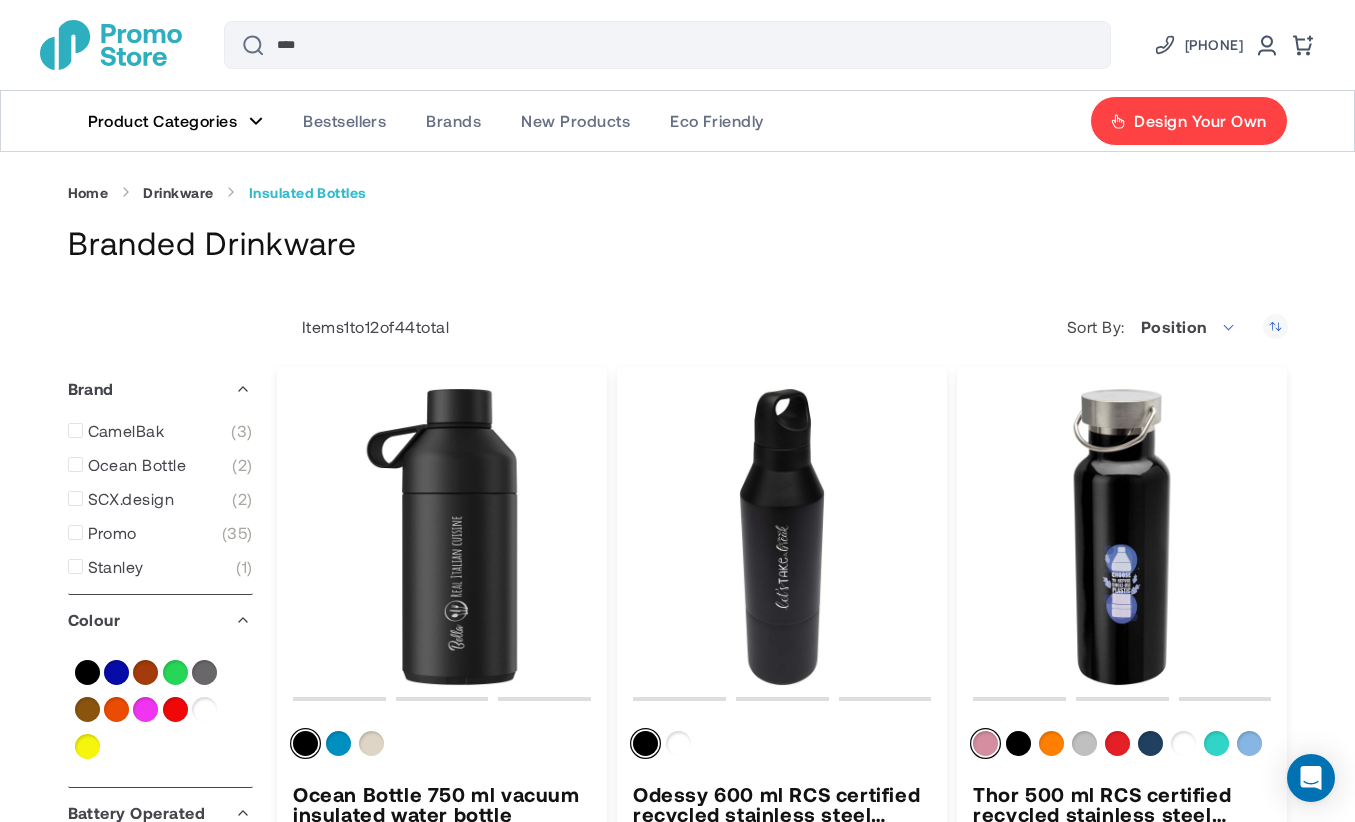 click at bounding box center [253, 45] 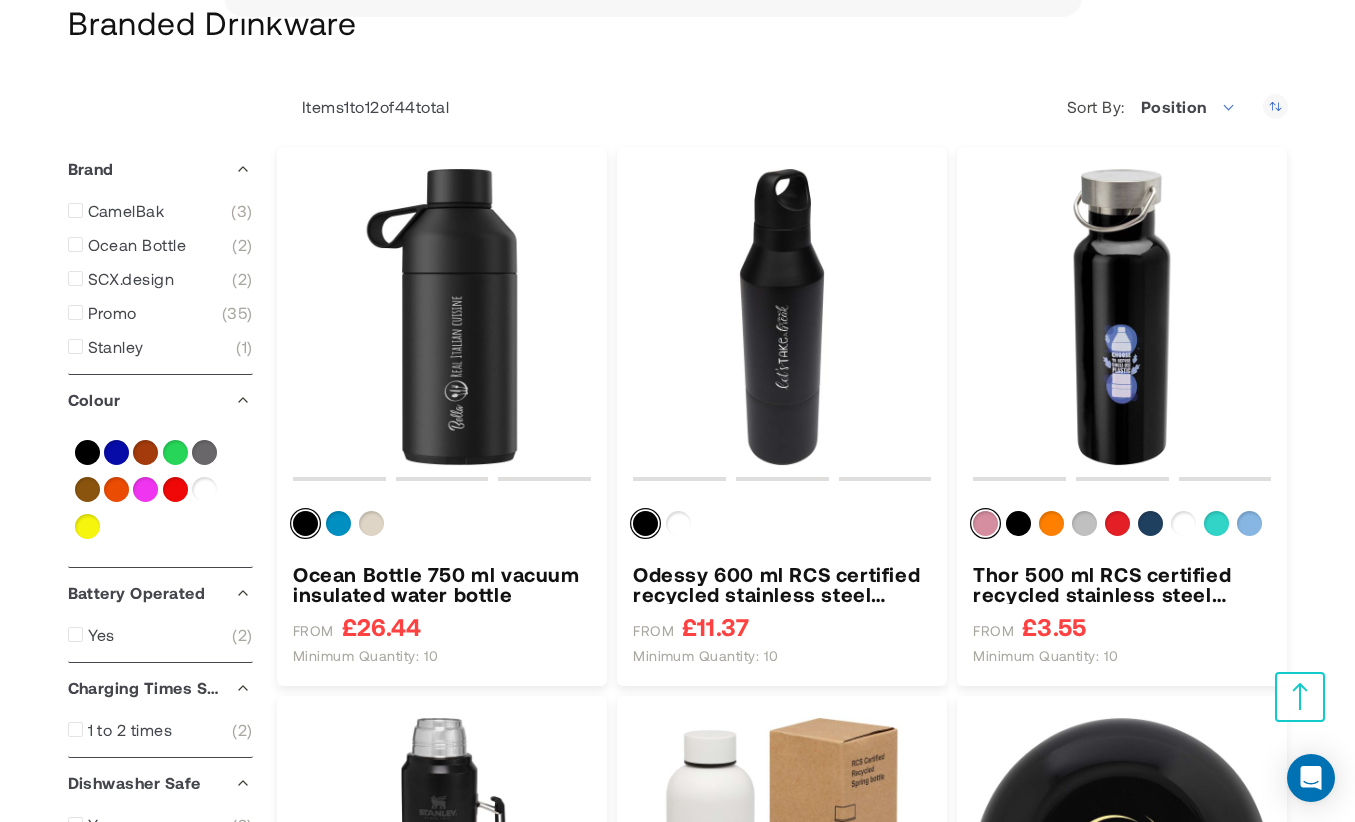 scroll, scrollTop: 200, scrollLeft: 0, axis: vertical 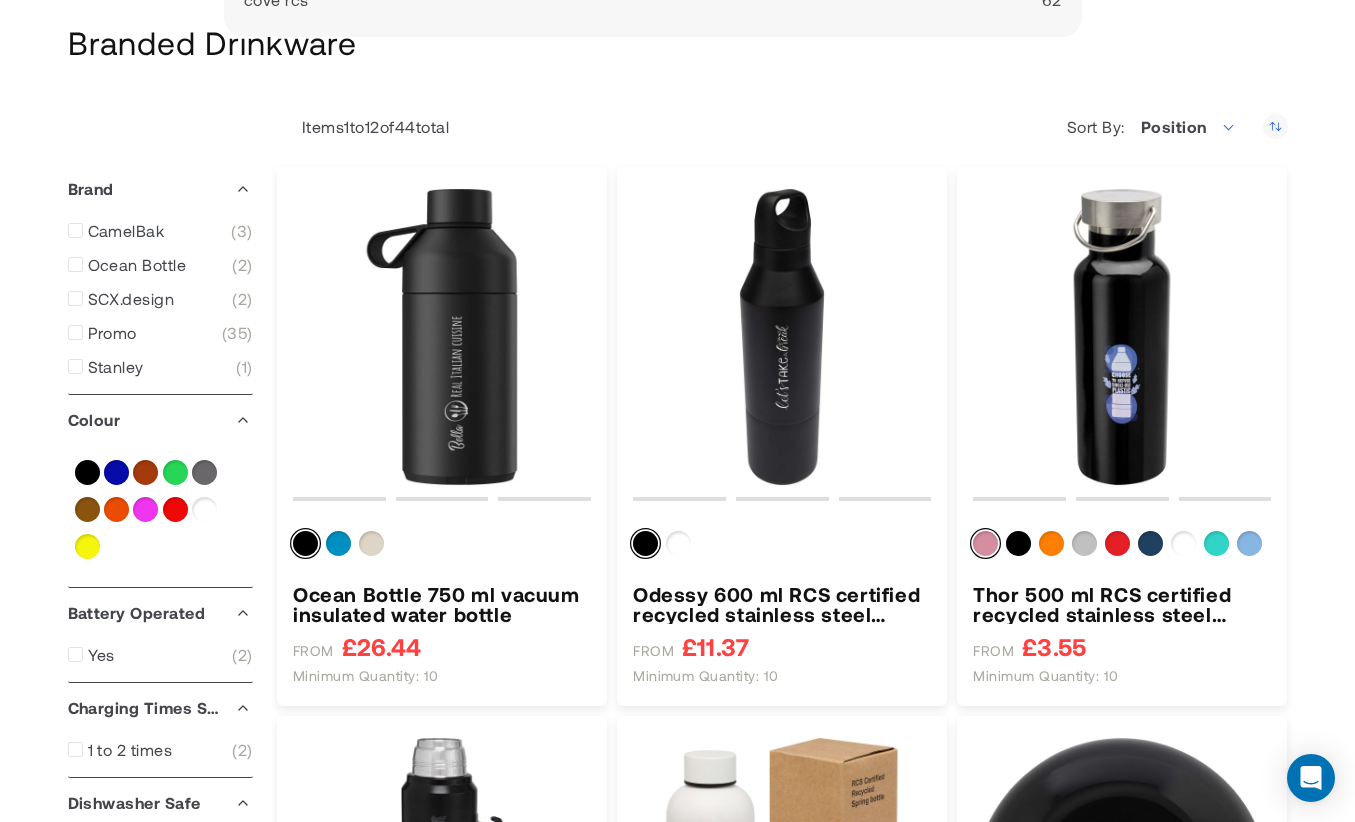 click on "Brand" at bounding box center (160, 189) 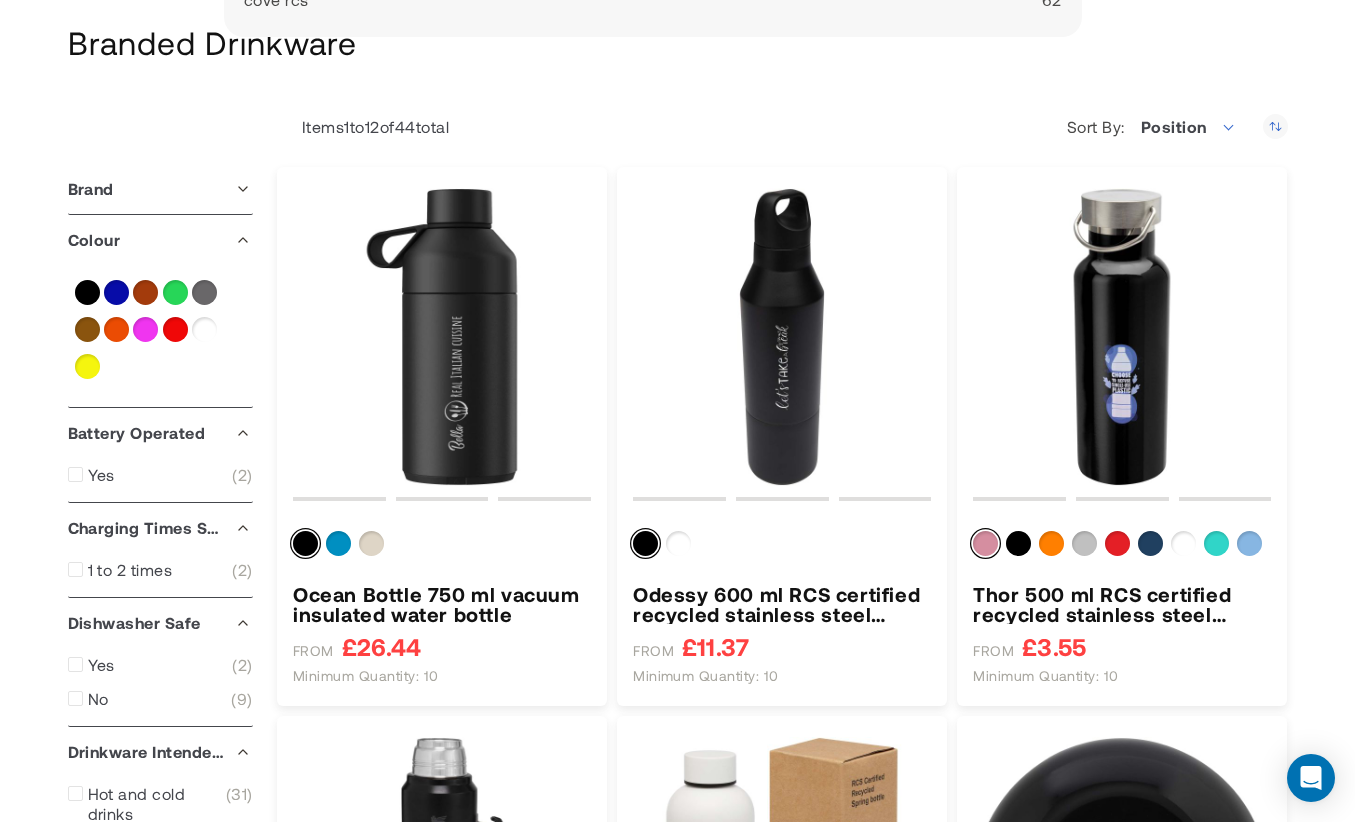 click on "Brand" at bounding box center (160, 189) 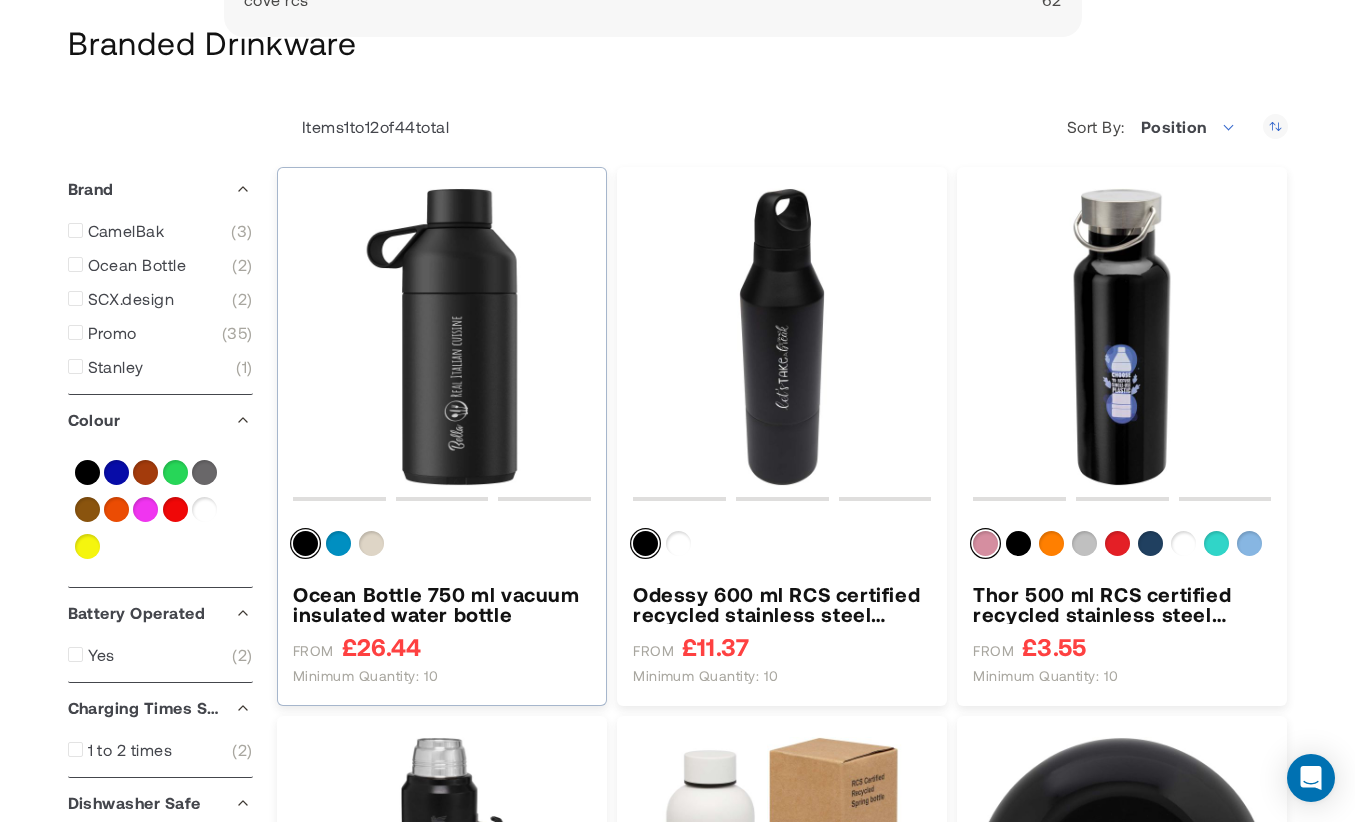 scroll, scrollTop: 0, scrollLeft: 0, axis: both 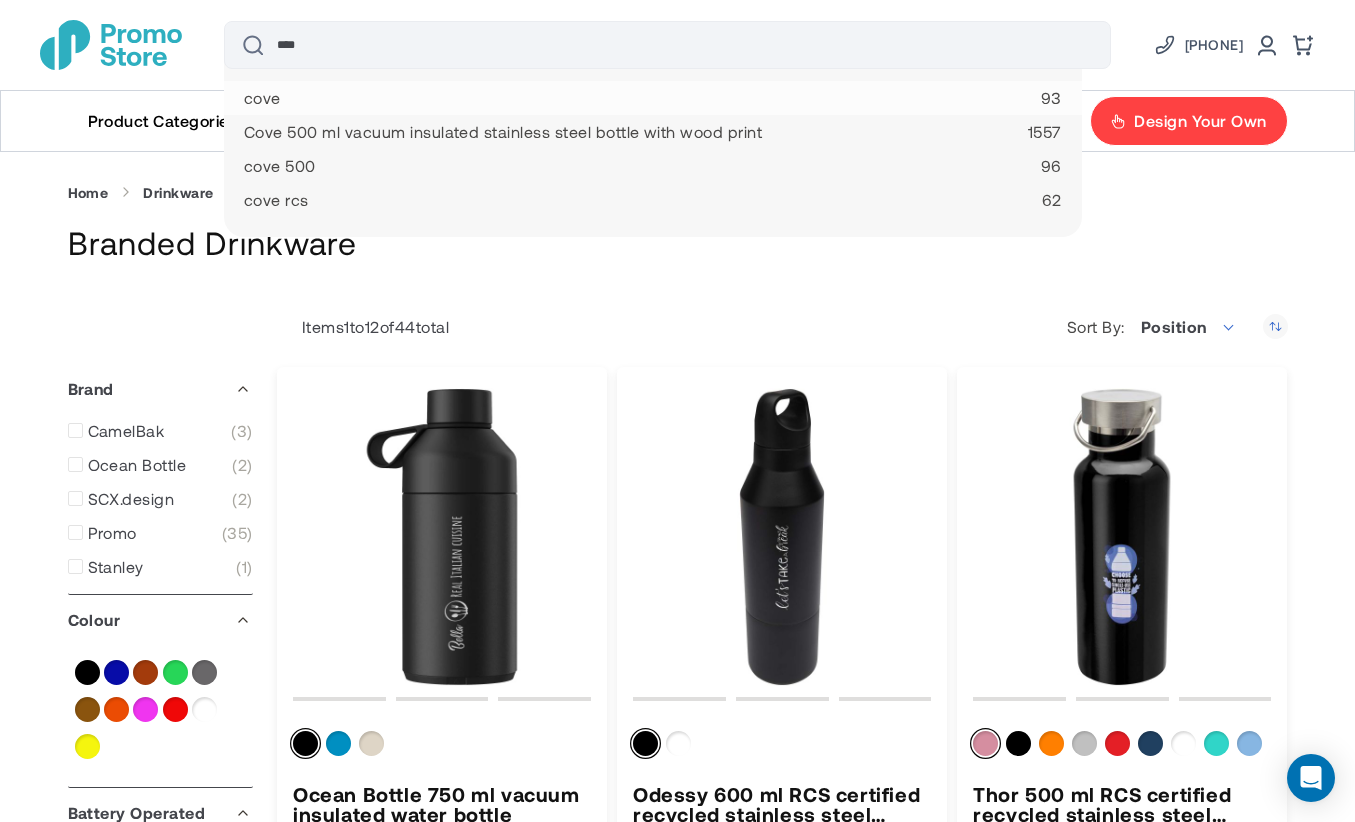 click on "cove 93" at bounding box center [653, 98] 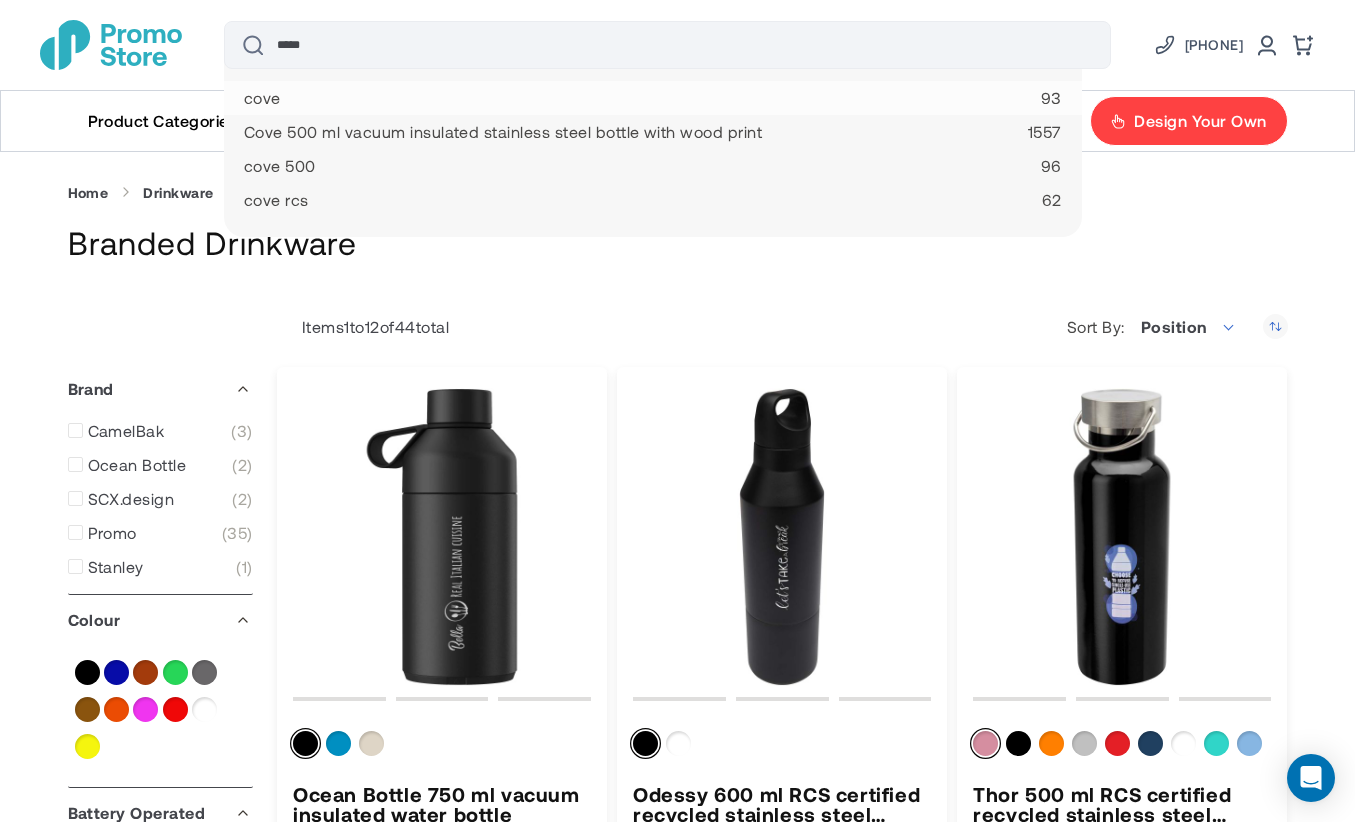 click on "cove 93" at bounding box center [653, 98] 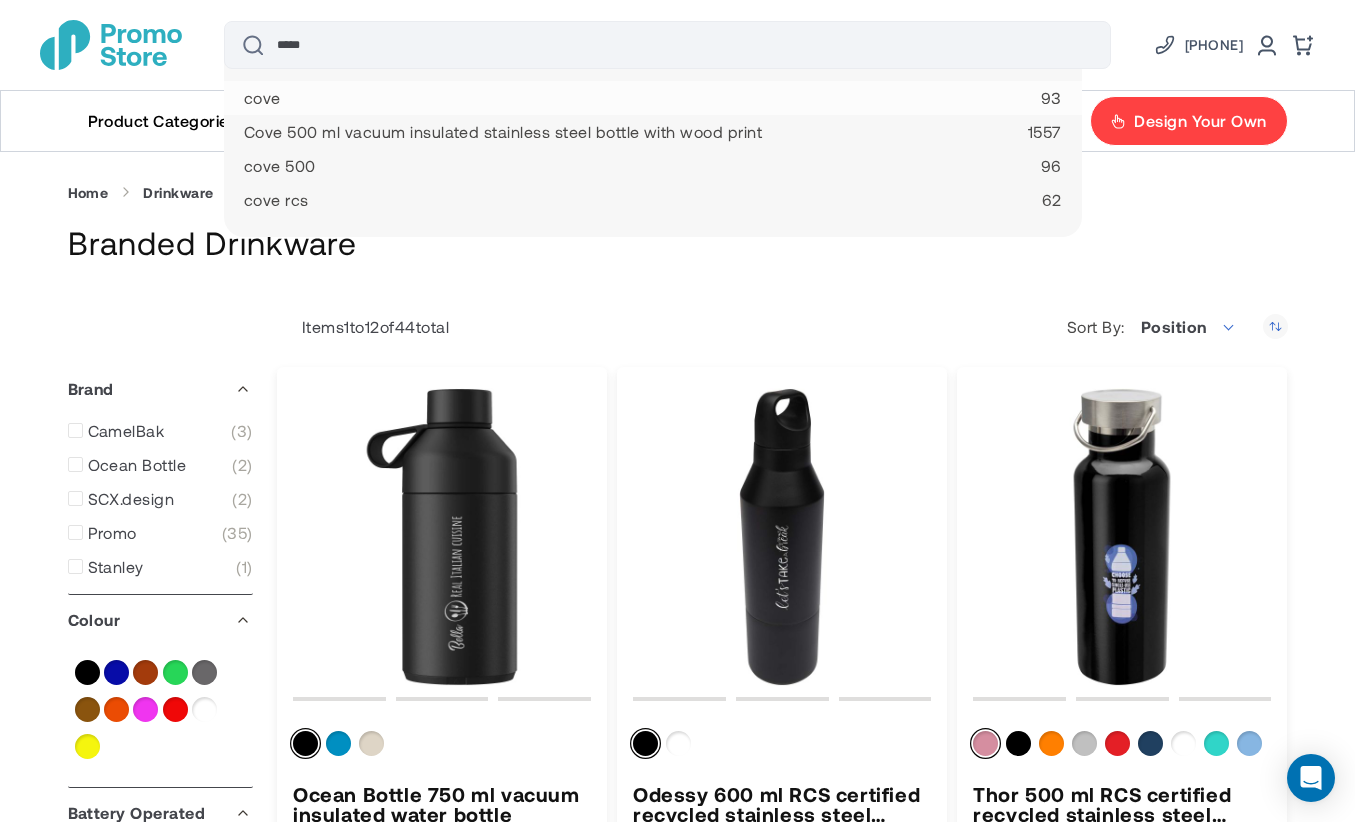 click on "cove" at bounding box center [262, 98] 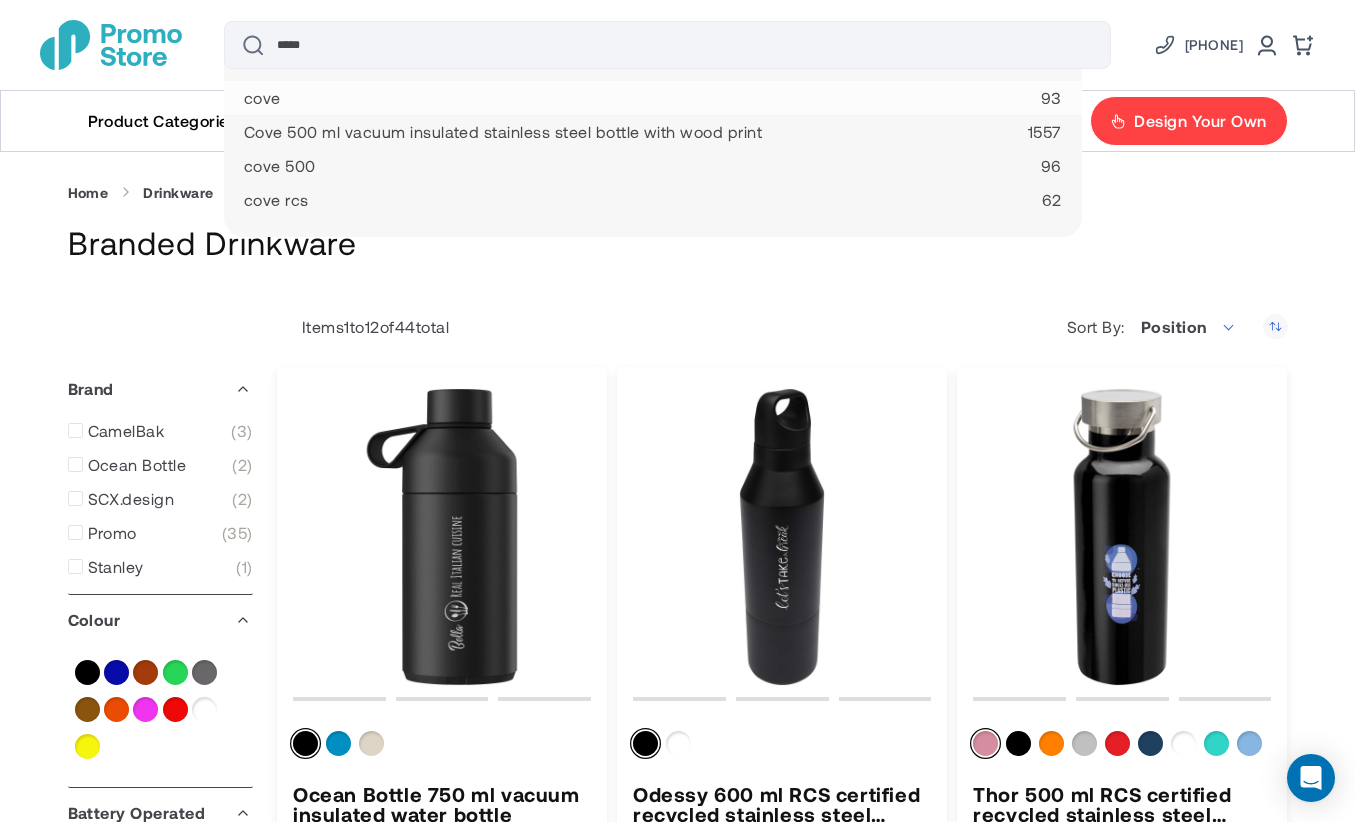 click at bounding box center [253, 45] 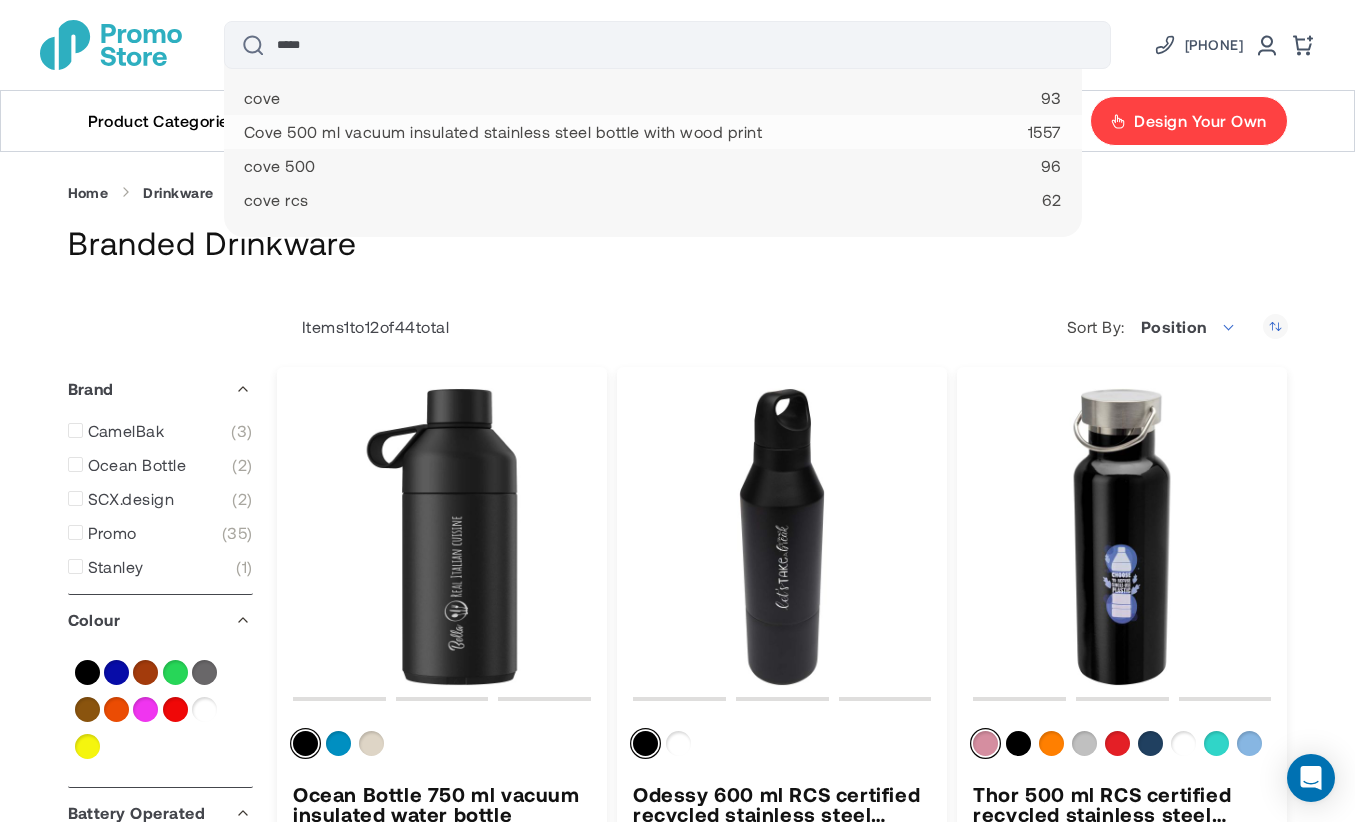 click on "Cove 500 ml vacuum insulated stainless steel bottle with wood print" at bounding box center [503, 132] 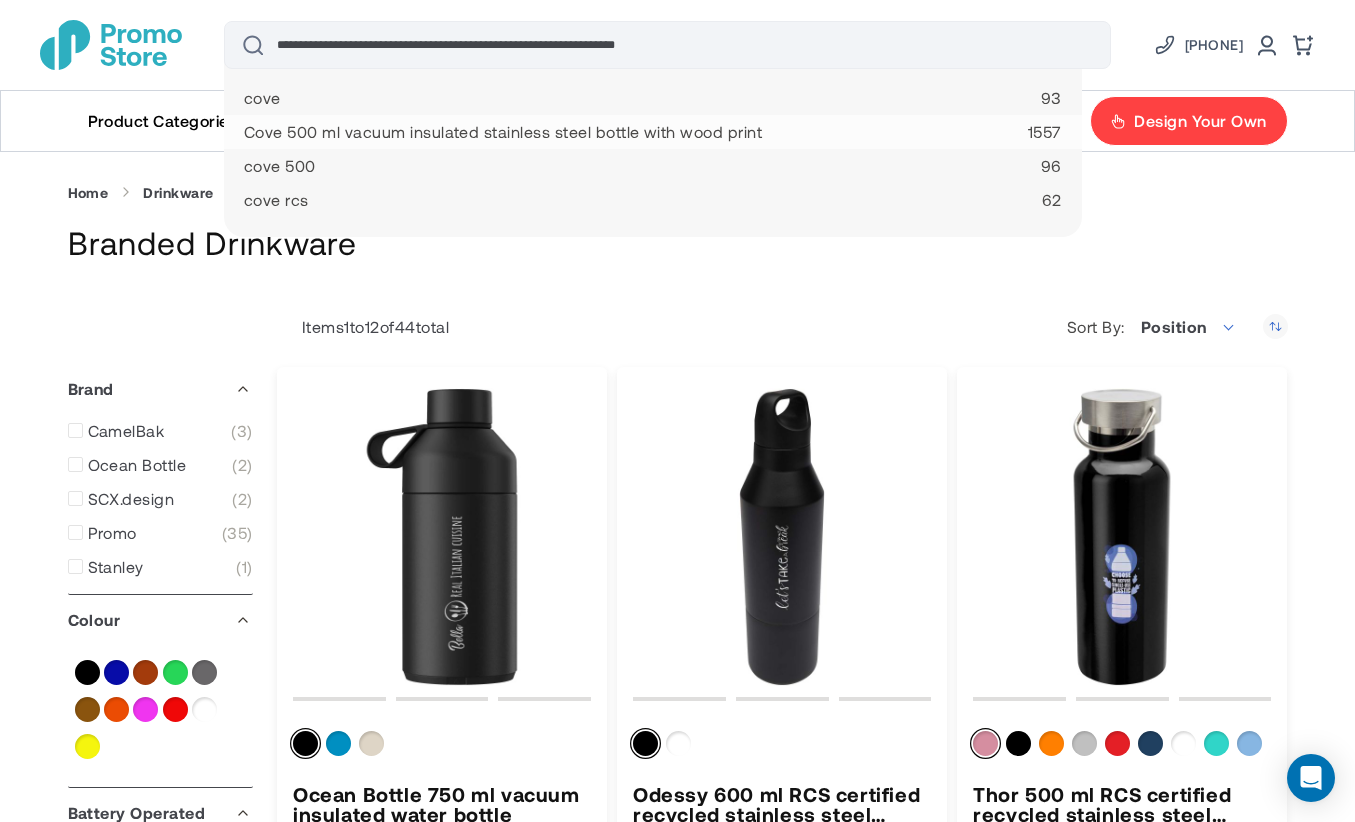 click on "Cove 500 ml vacuum insulated stainless steel bottle with wood print" at bounding box center (503, 132) 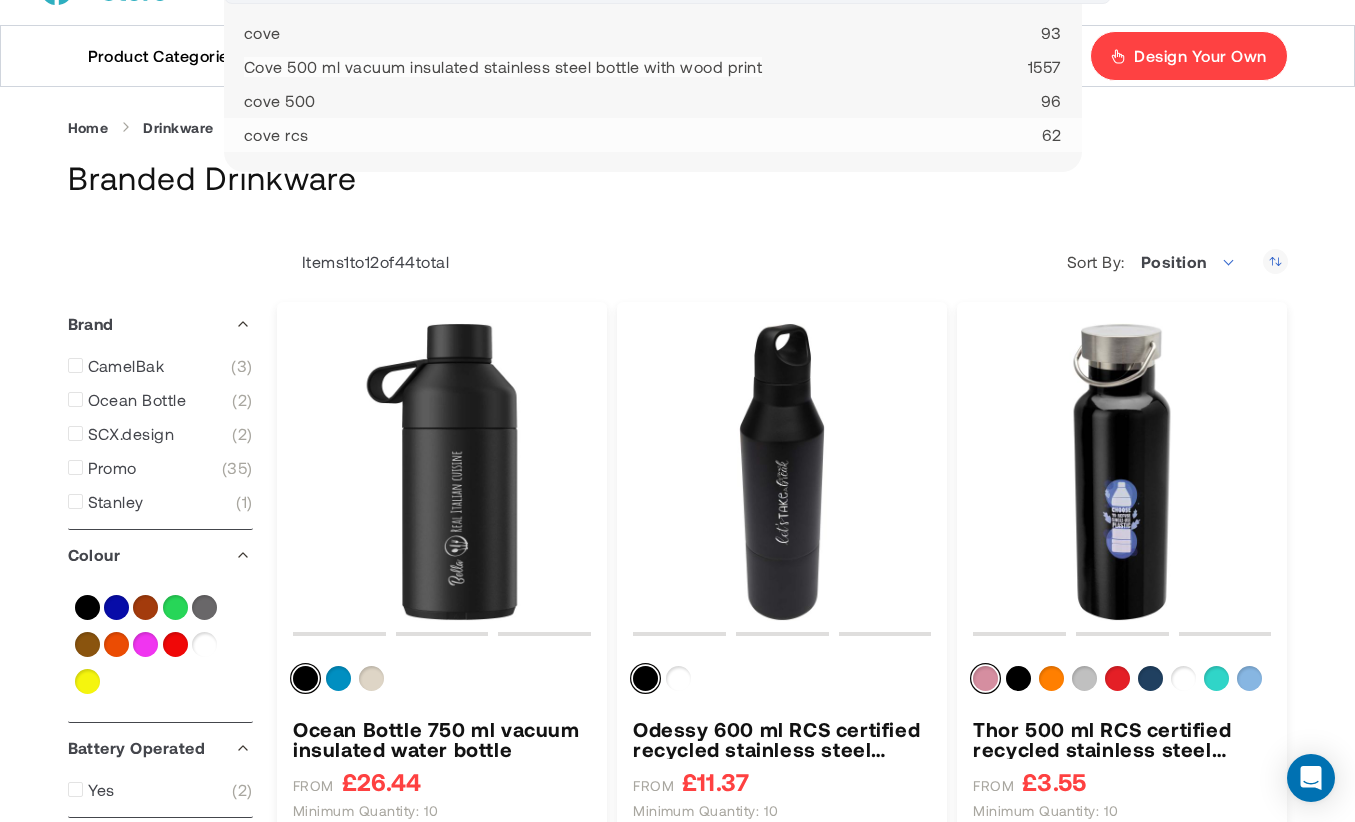 scroll, scrollTop: 0, scrollLeft: 0, axis: both 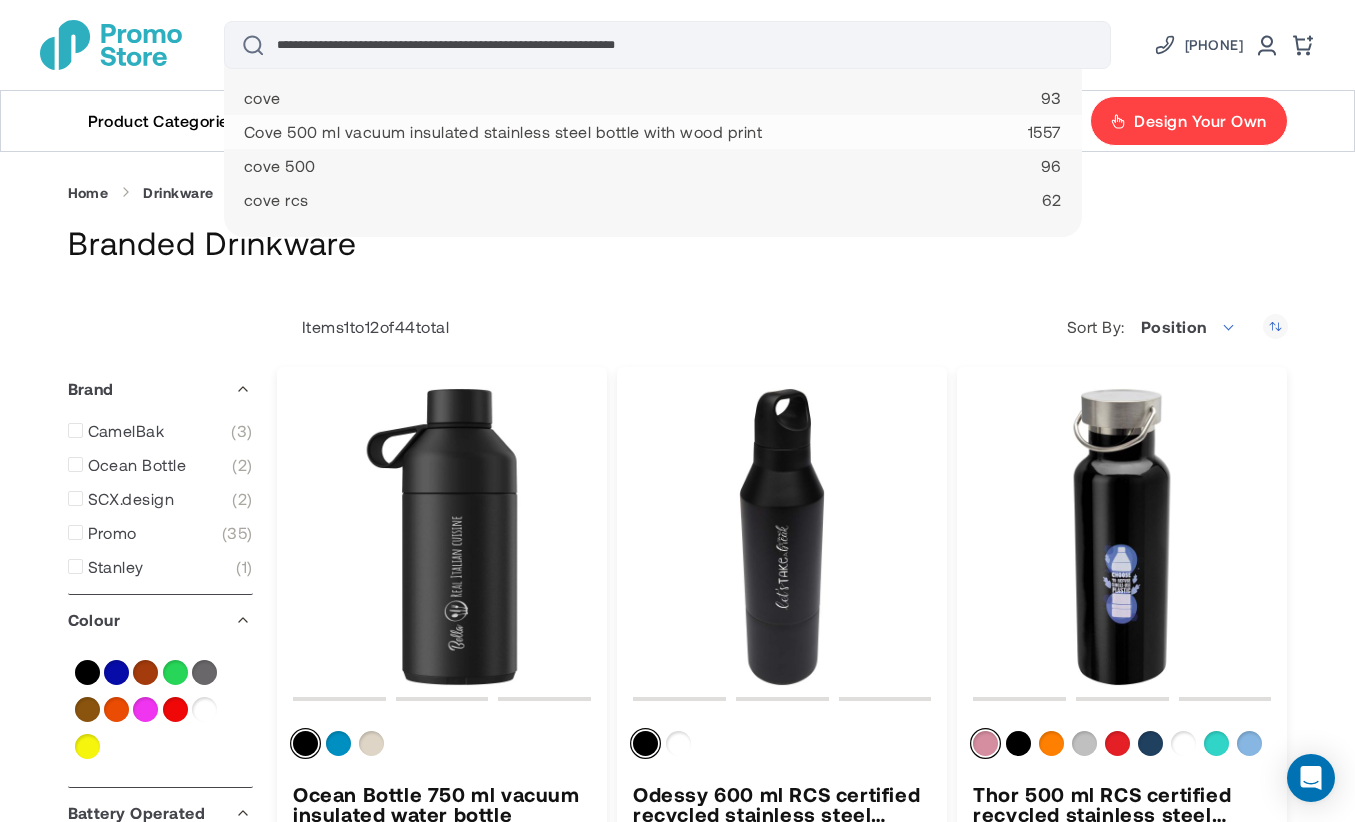 click on "Cove 500 ml vacuum insulated stainless steel bottle with wood print" at bounding box center (503, 132) 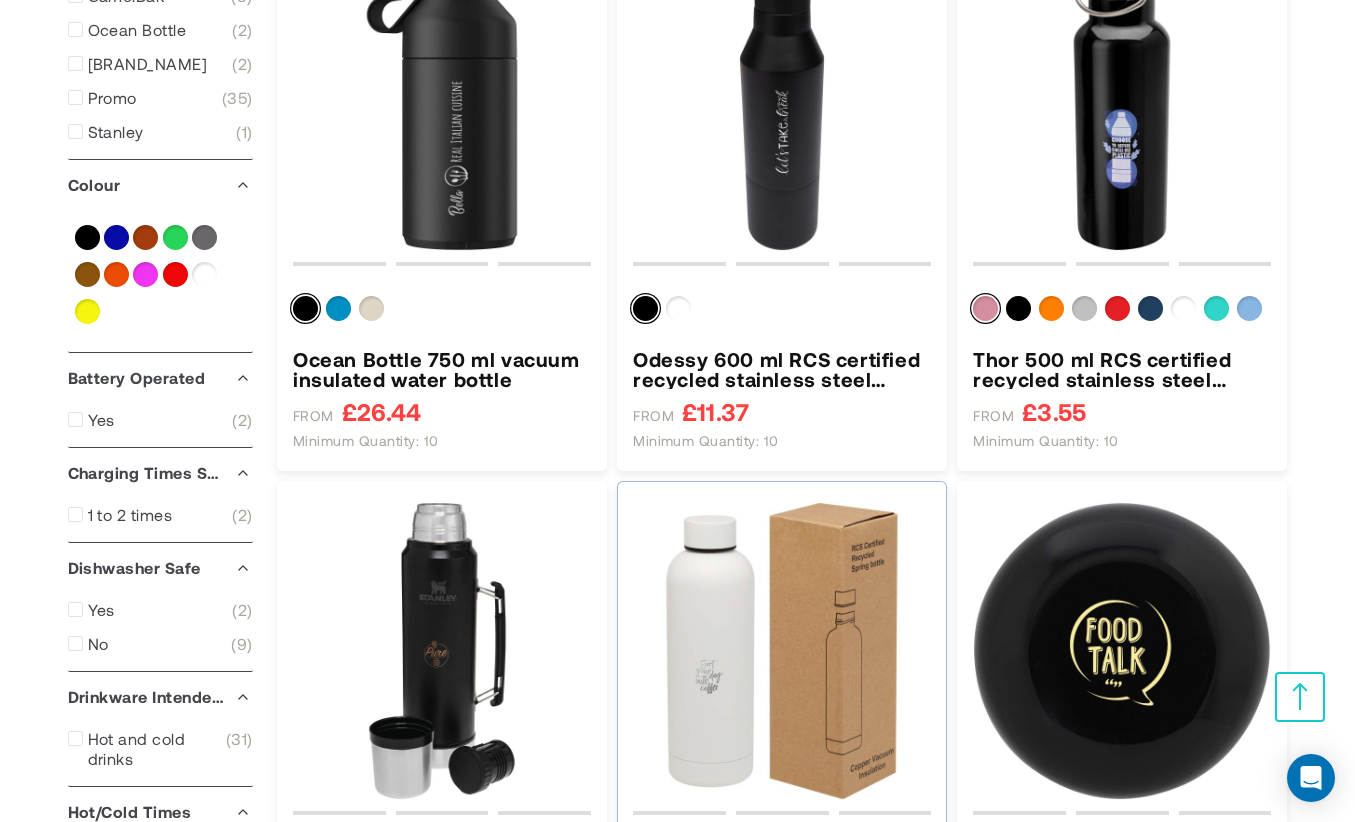 scroll, scrollTop: 0, scrollLeft: 0, axis: both 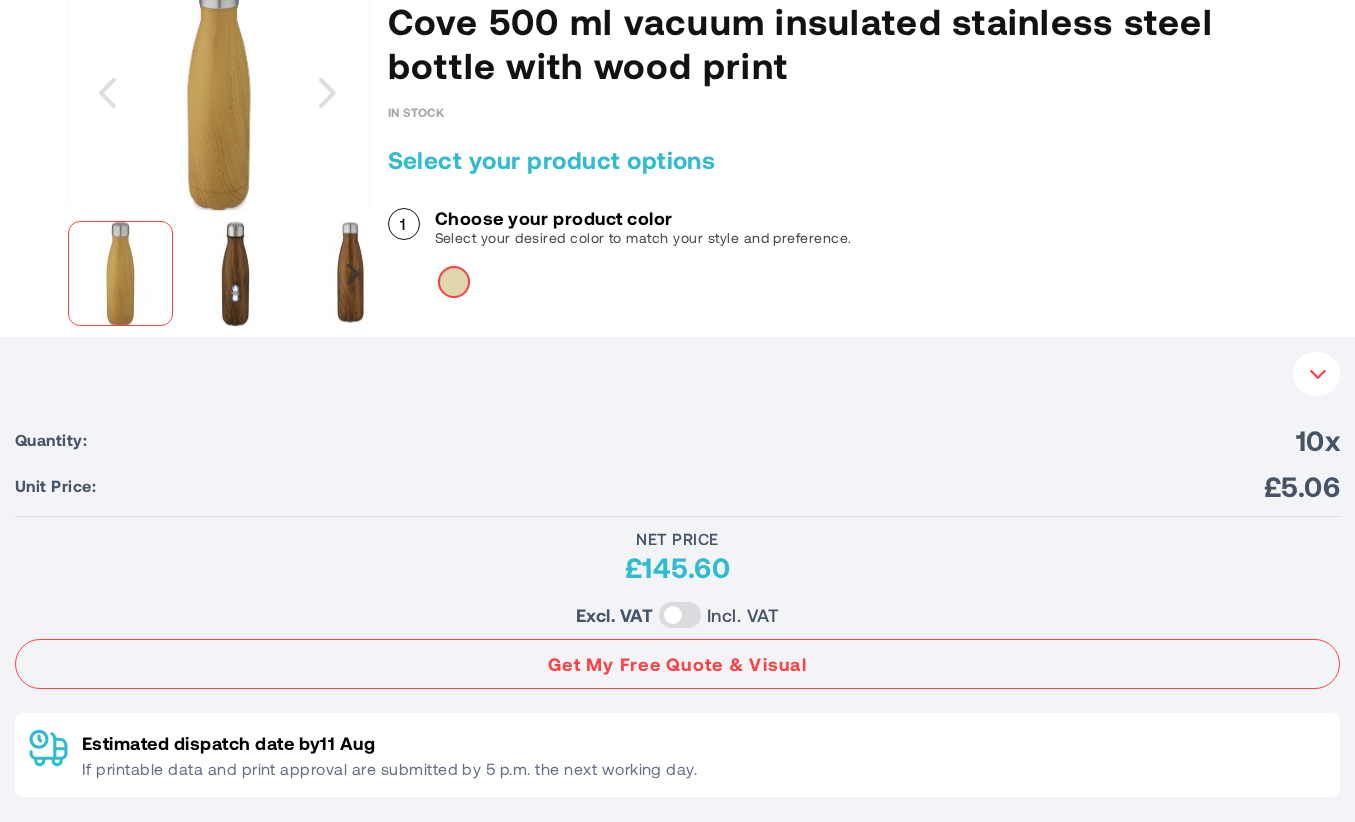 click at bounding box center (353, 273) 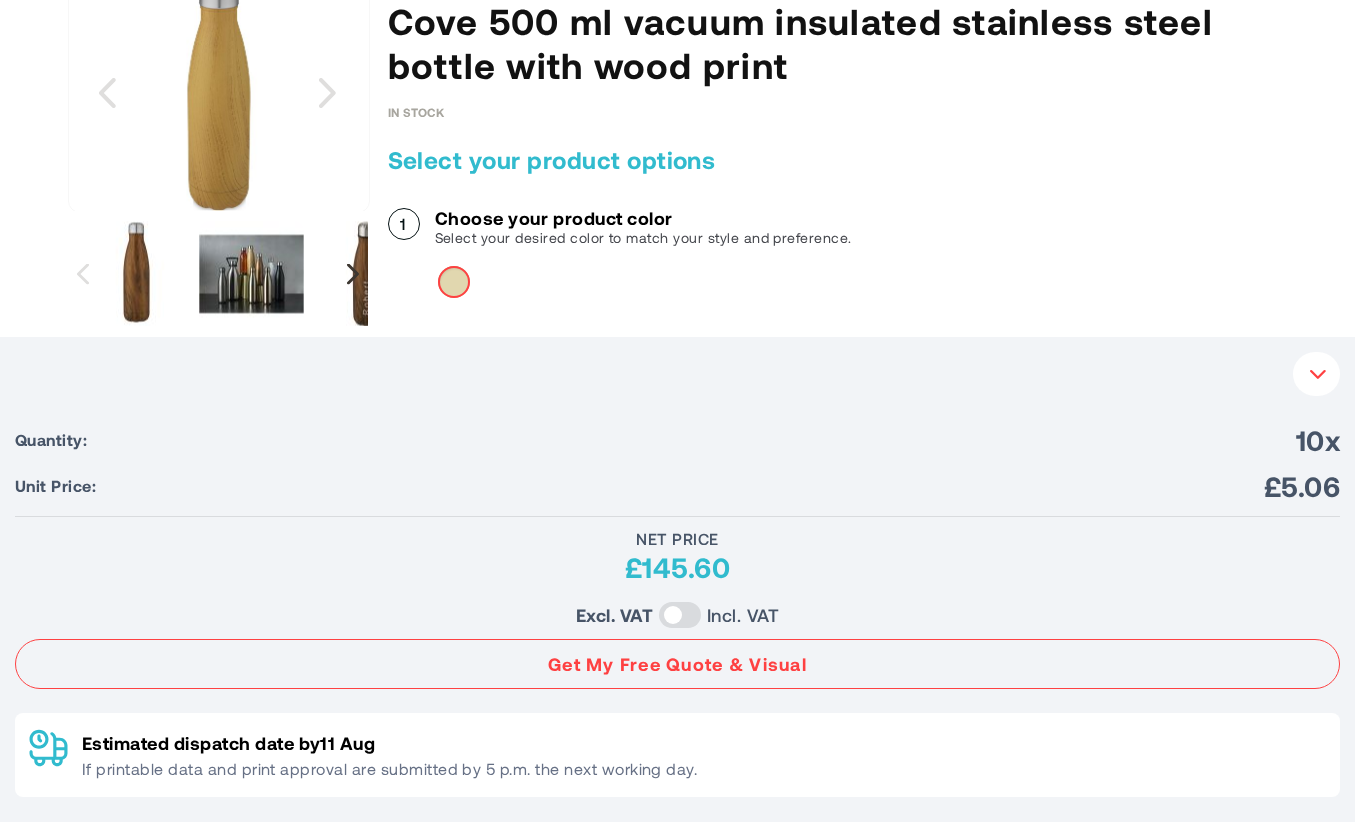 click at bounding box center [353, 273] 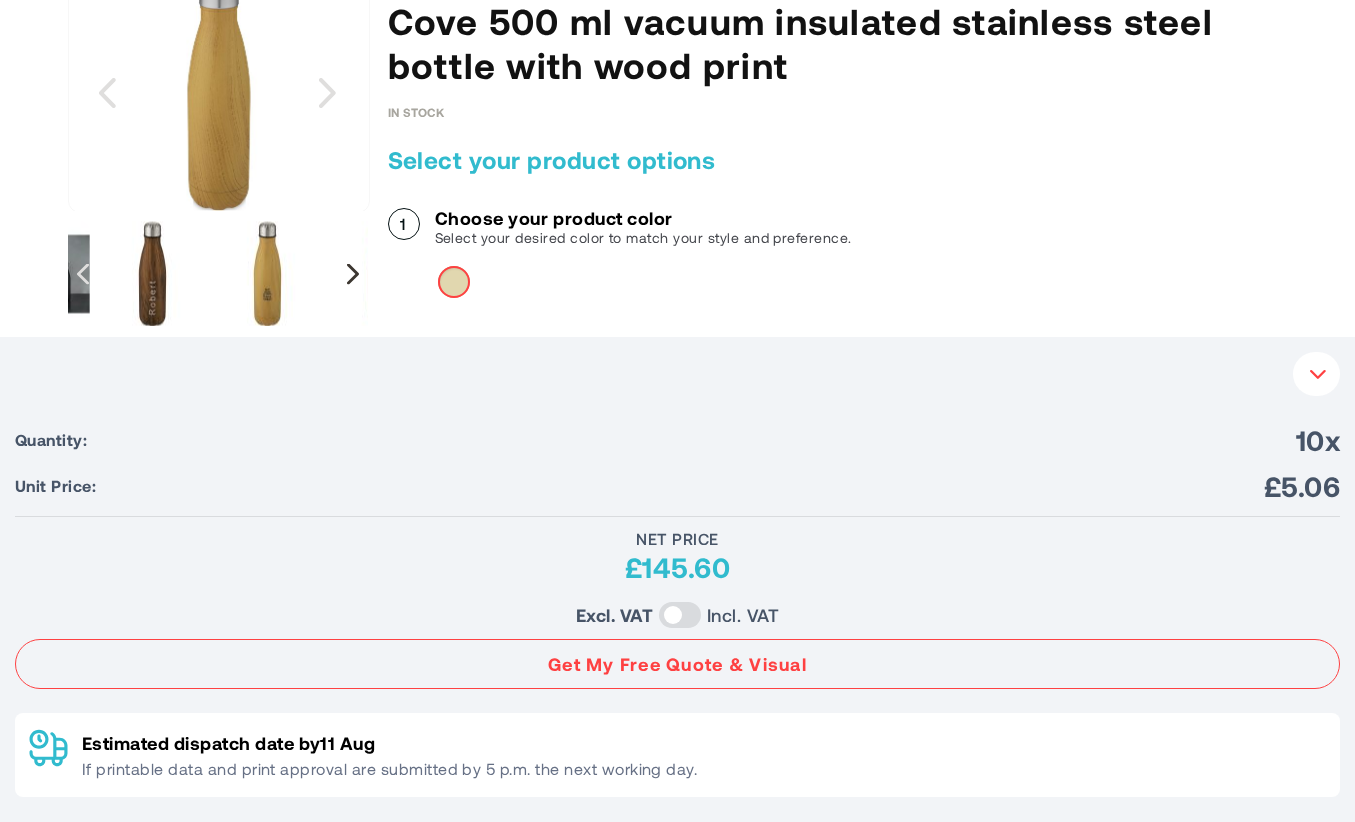 click at bounding box center [353, 273] 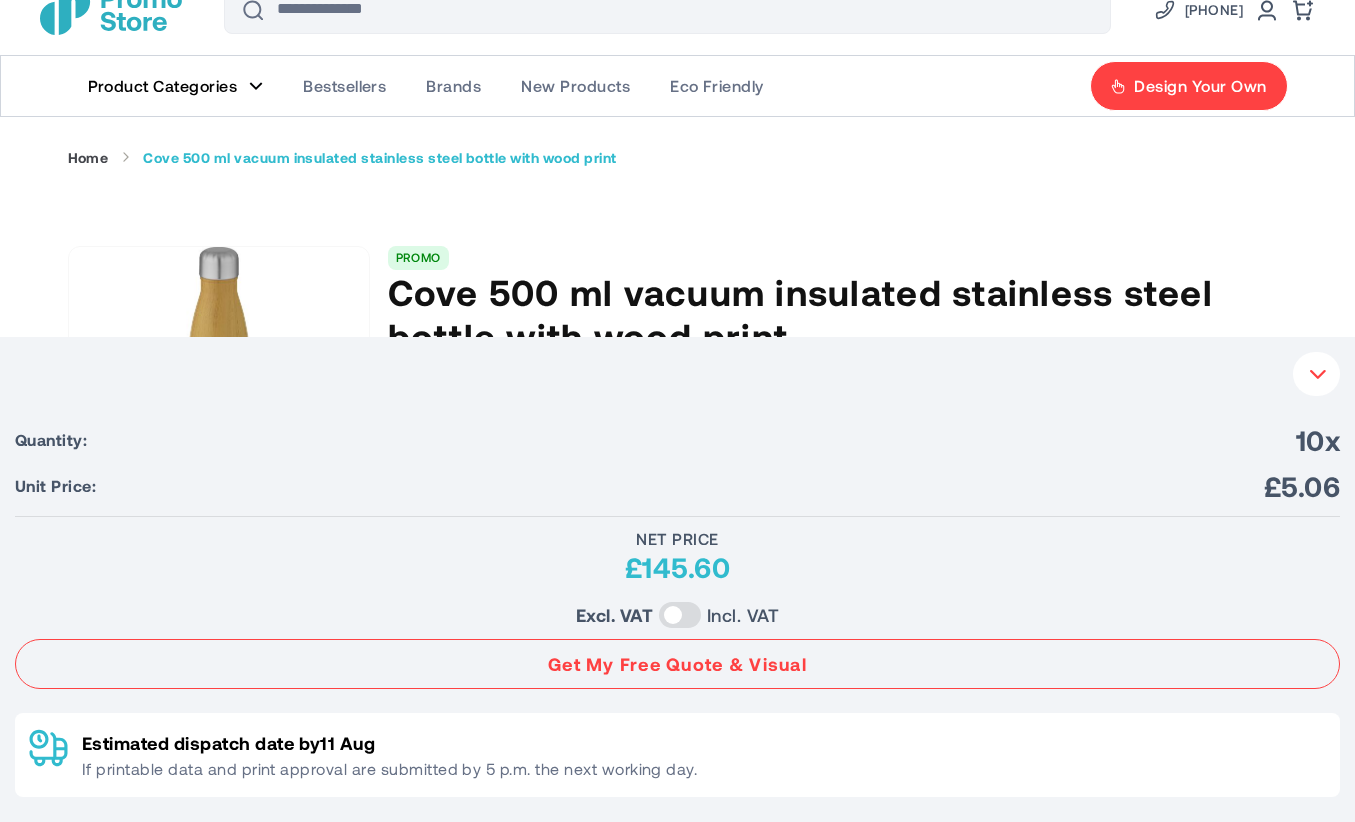 scroll, scrollTop: 0, scrollLeft: 0, axis: both 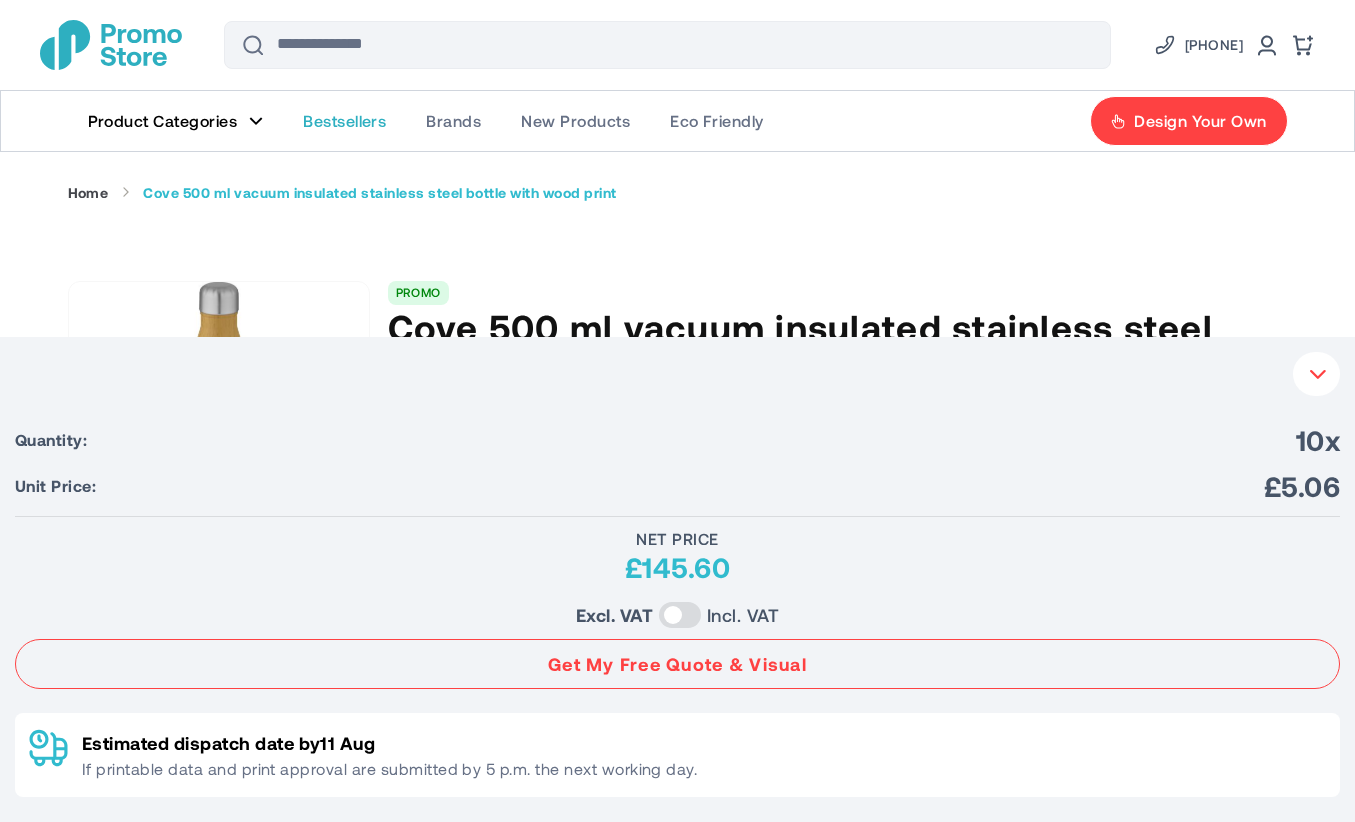 click on "Bestsellers" 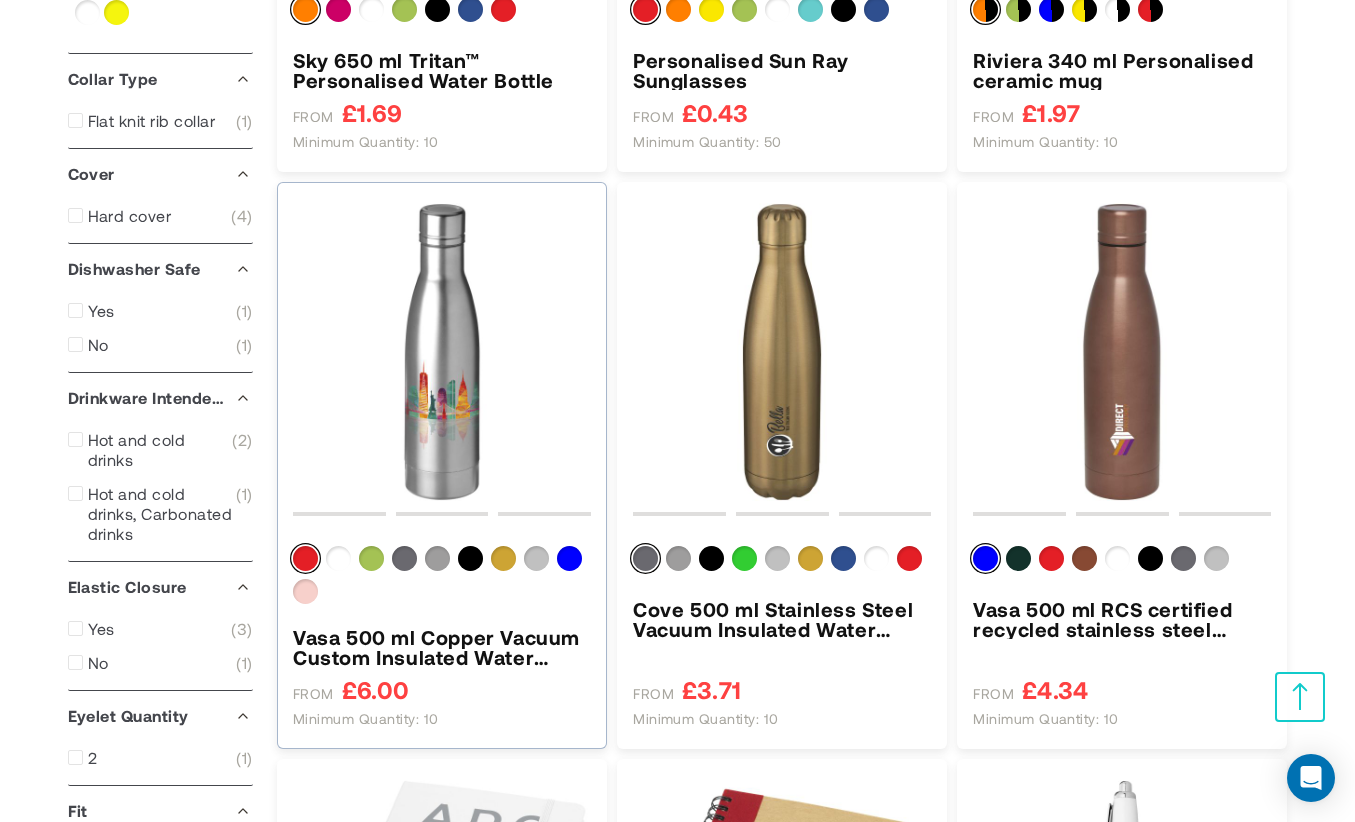 scroll, scrollTop: 700, scrollLeft: 0, axis: vertical 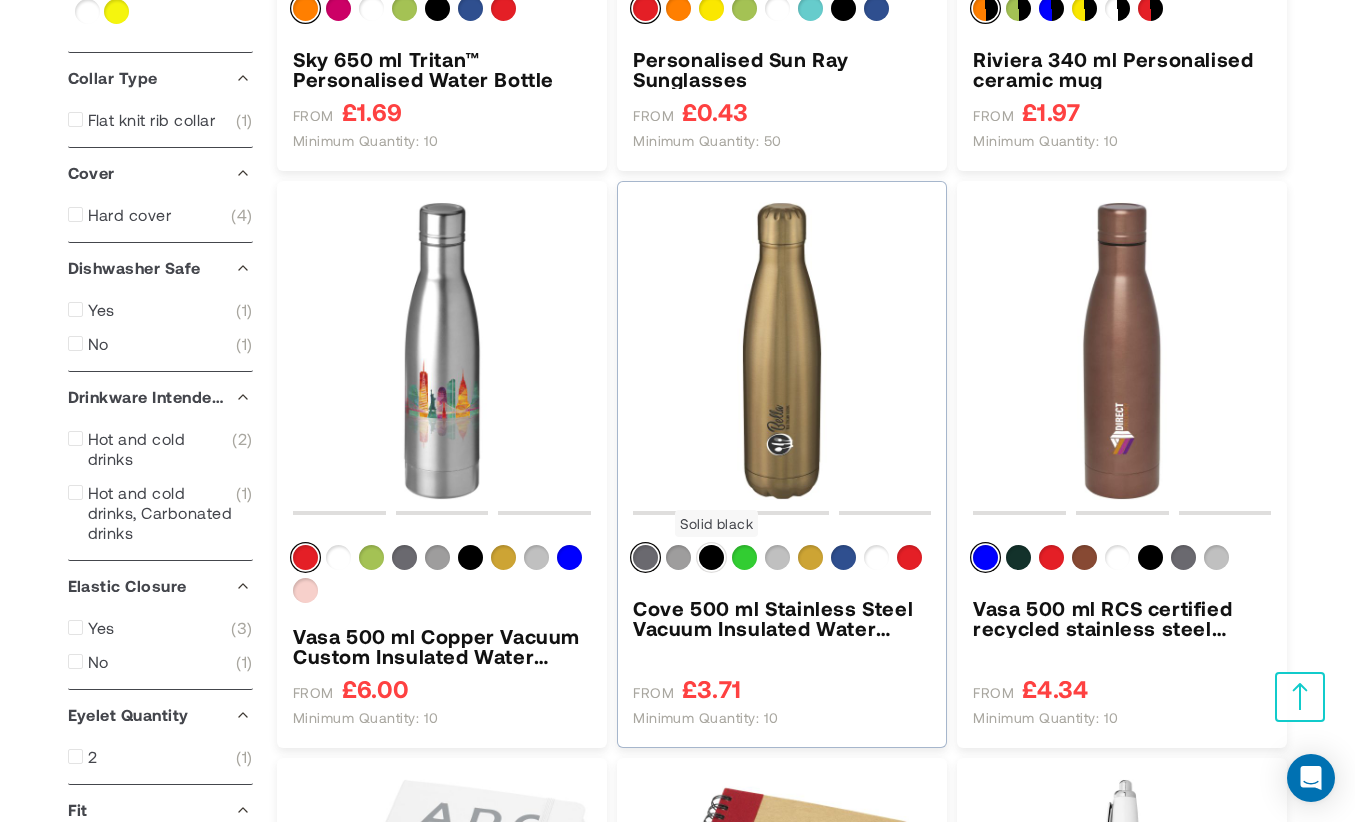 click at bounding box center [711, 557] 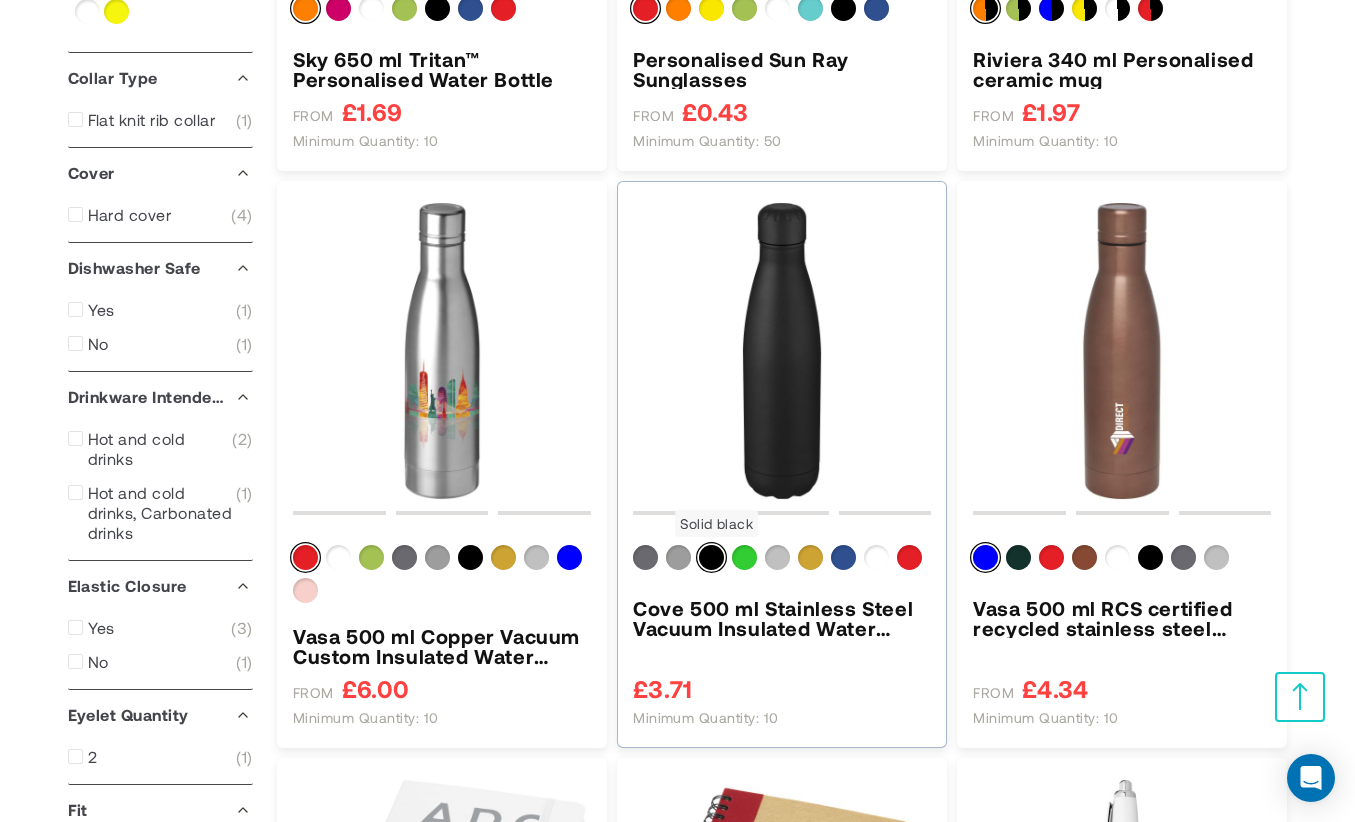 click at bounding box center [711, 557] 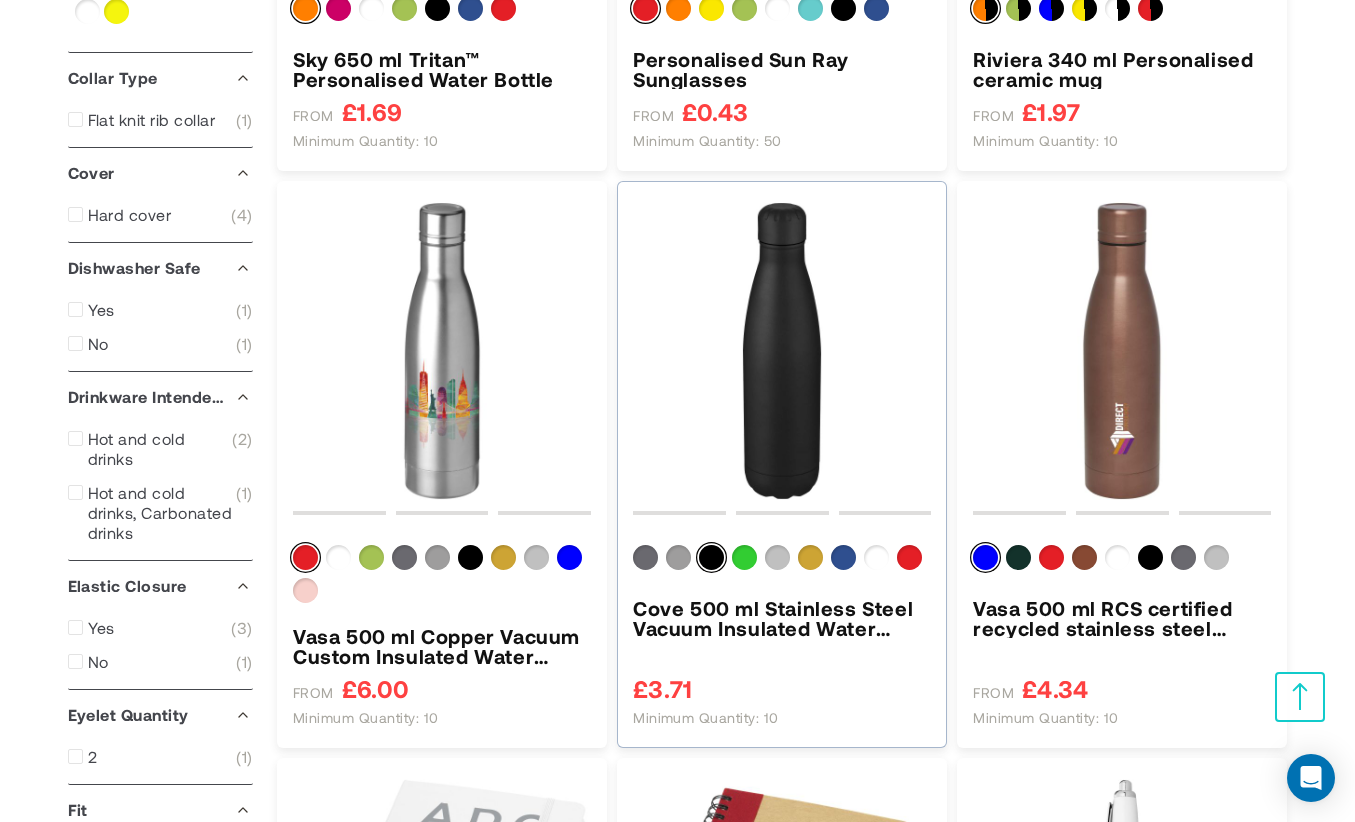 click on "Cove 500 ml Stainless Steel Vacuum Insulated Water Bottle" at bounding box center [782, 618] 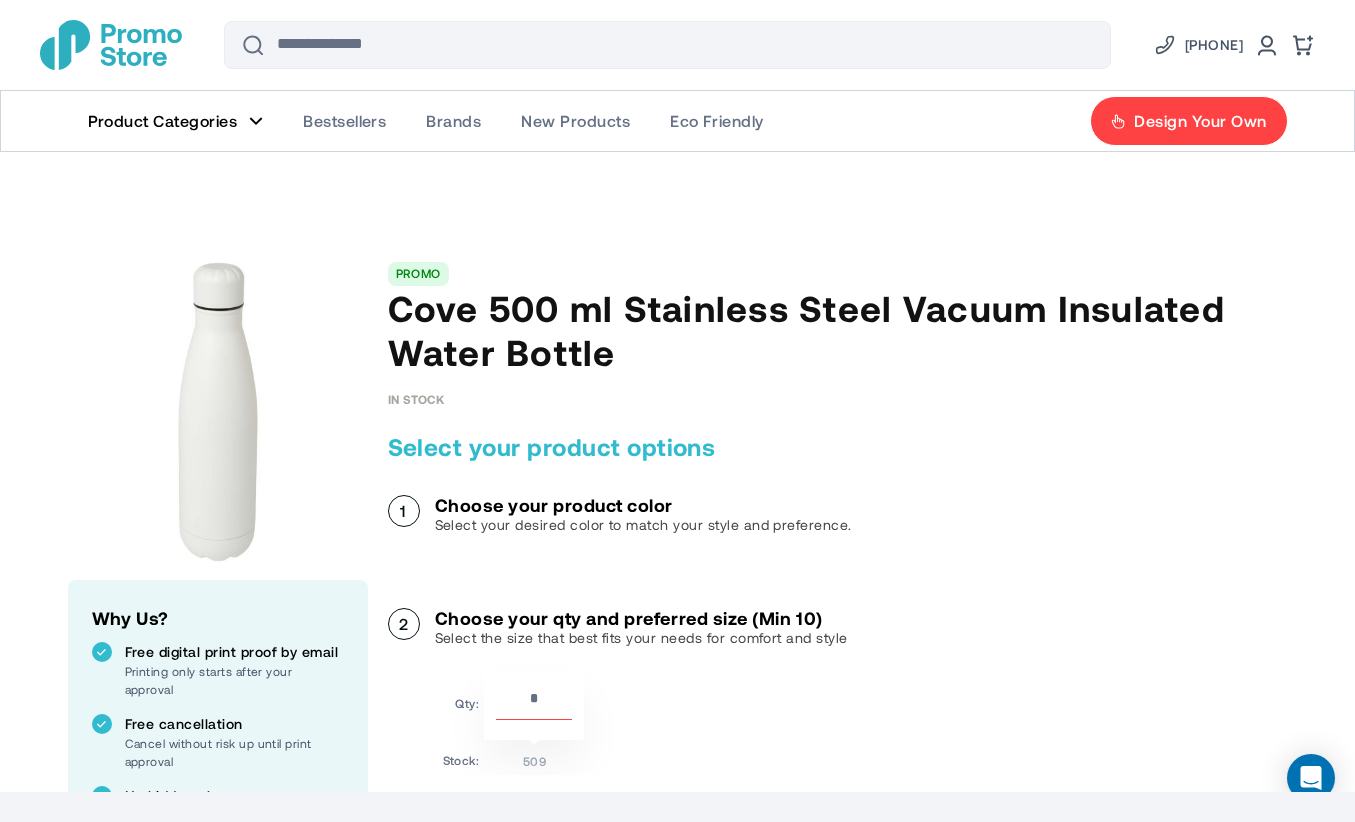 scroll, scrollTop: 0, scrollLeft: 0, axis: both 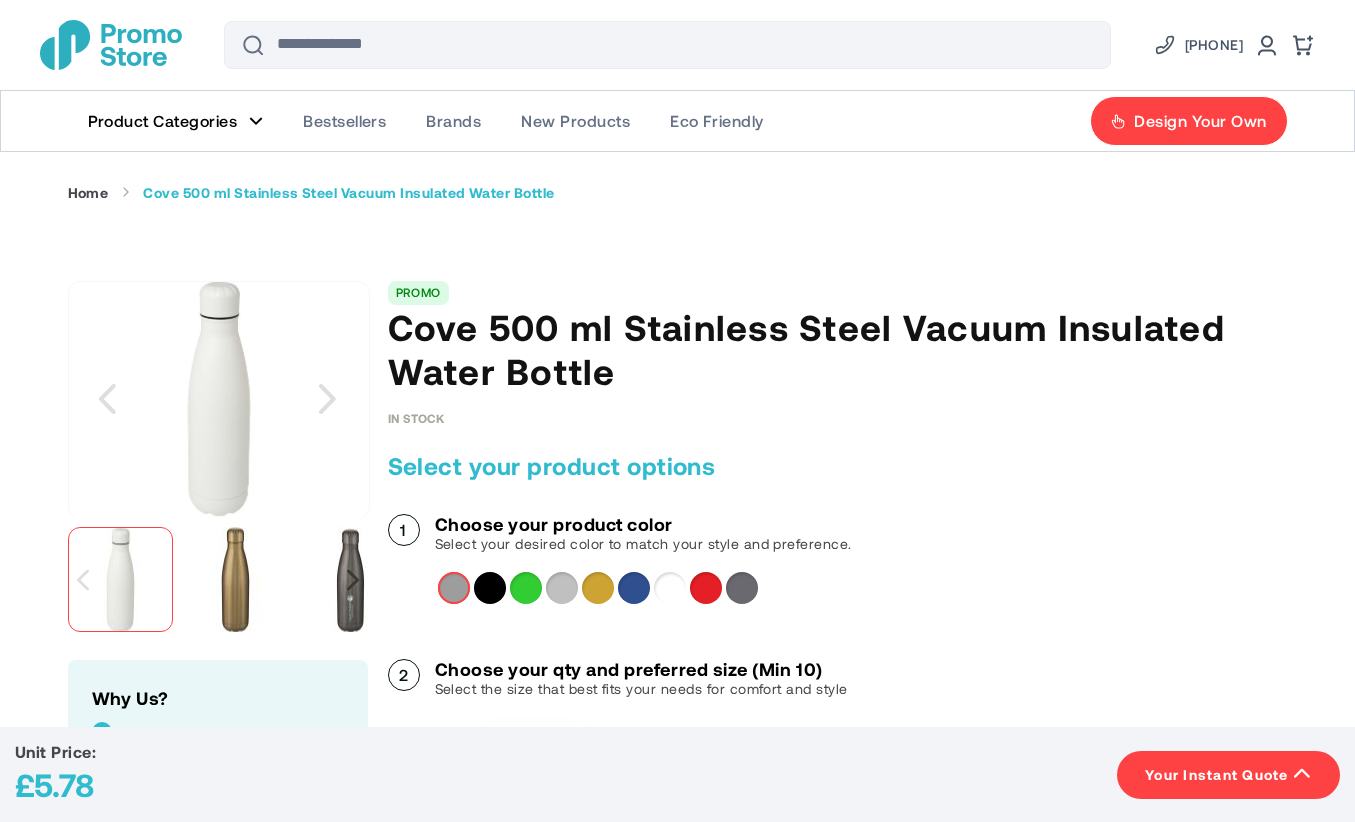 click at bounding box center [353, 579] 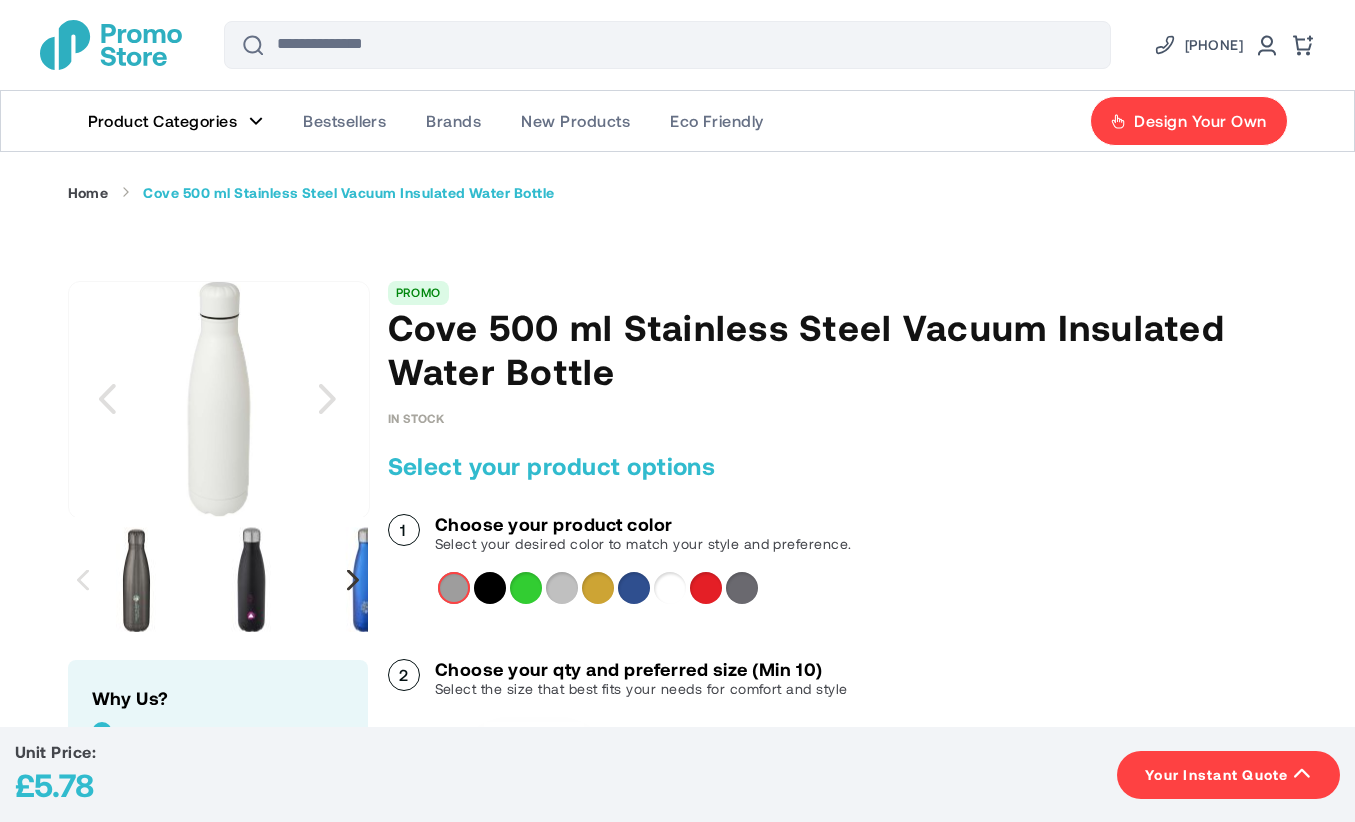 click at bounding box center (353, 579) 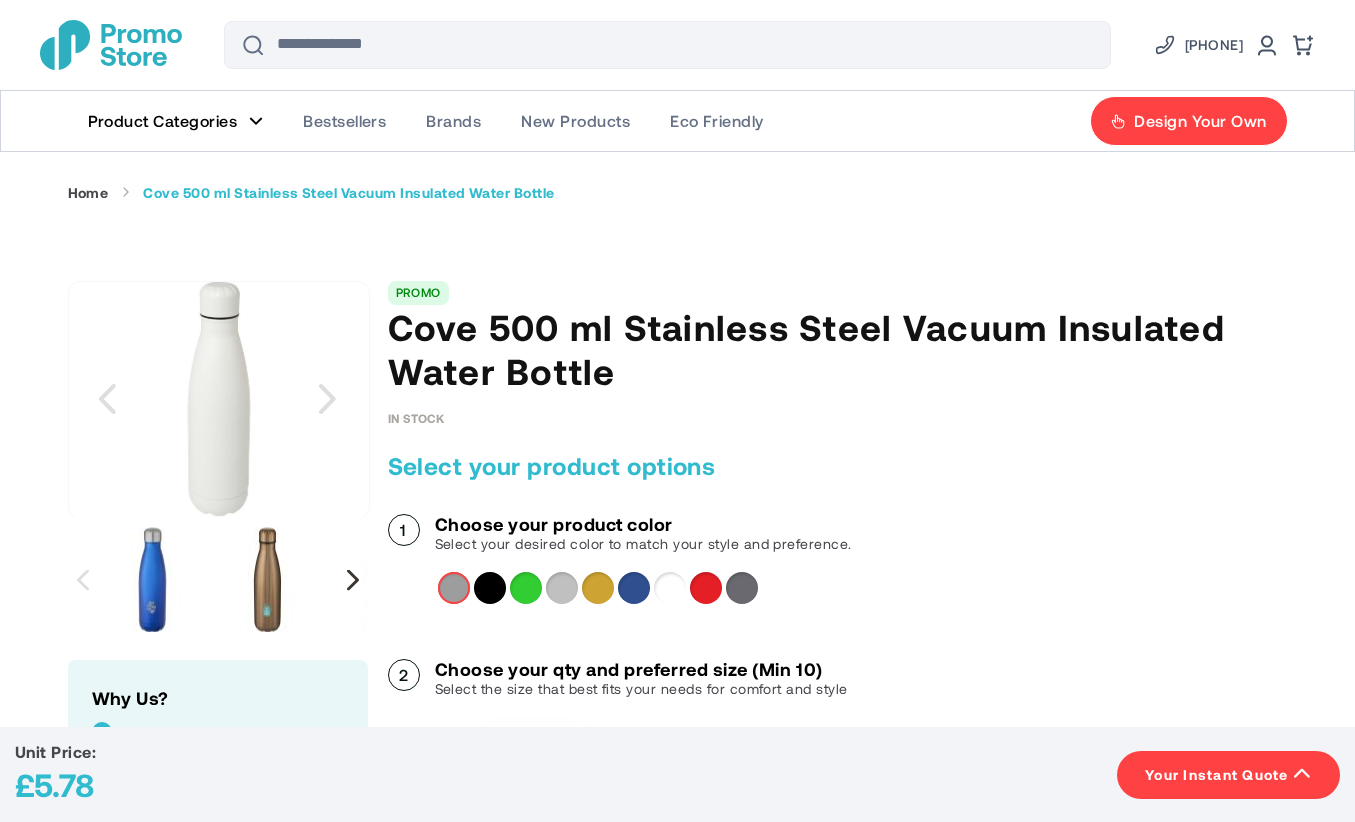 click at bounding box center [353, 579] 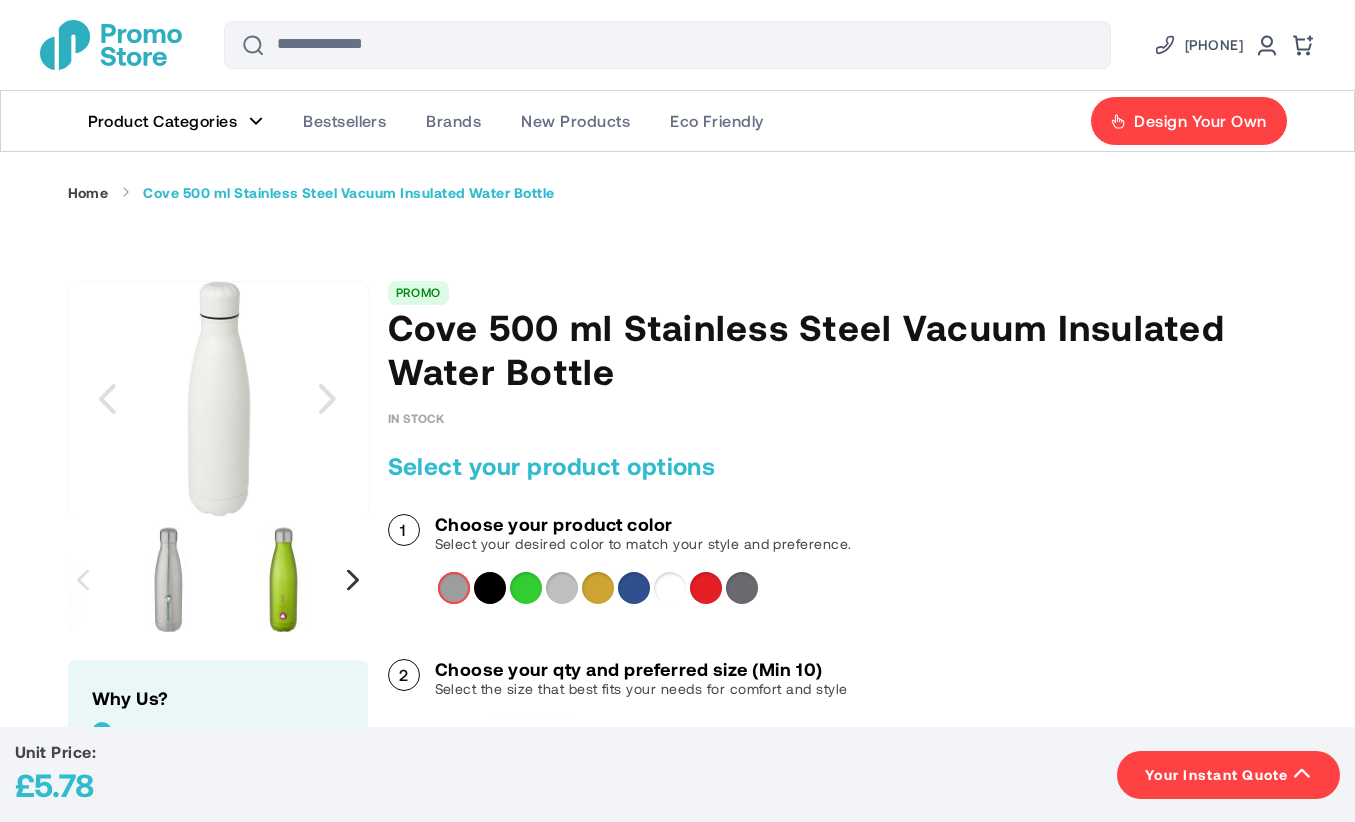 click at bounding box center [353, 579] 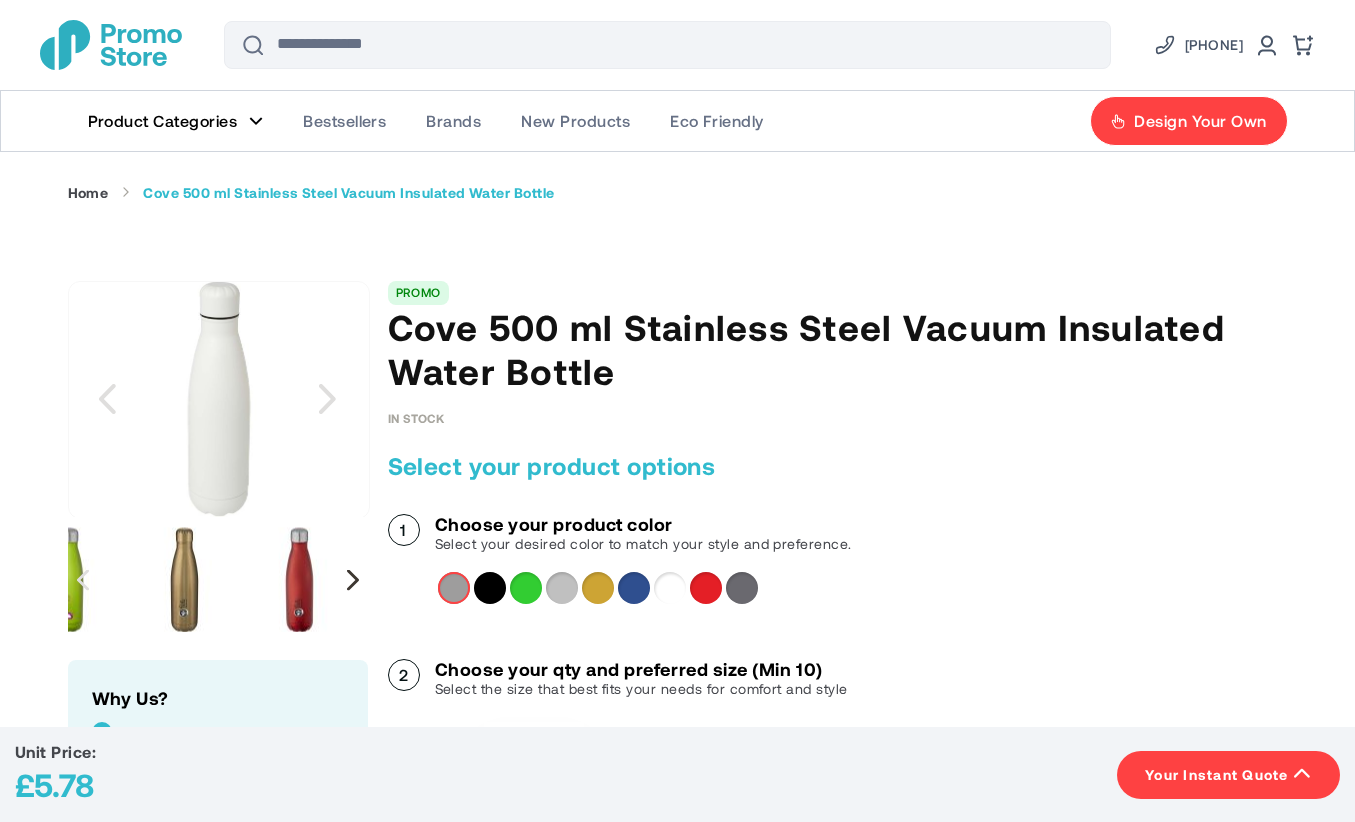 click at bounding box center (353, 579) 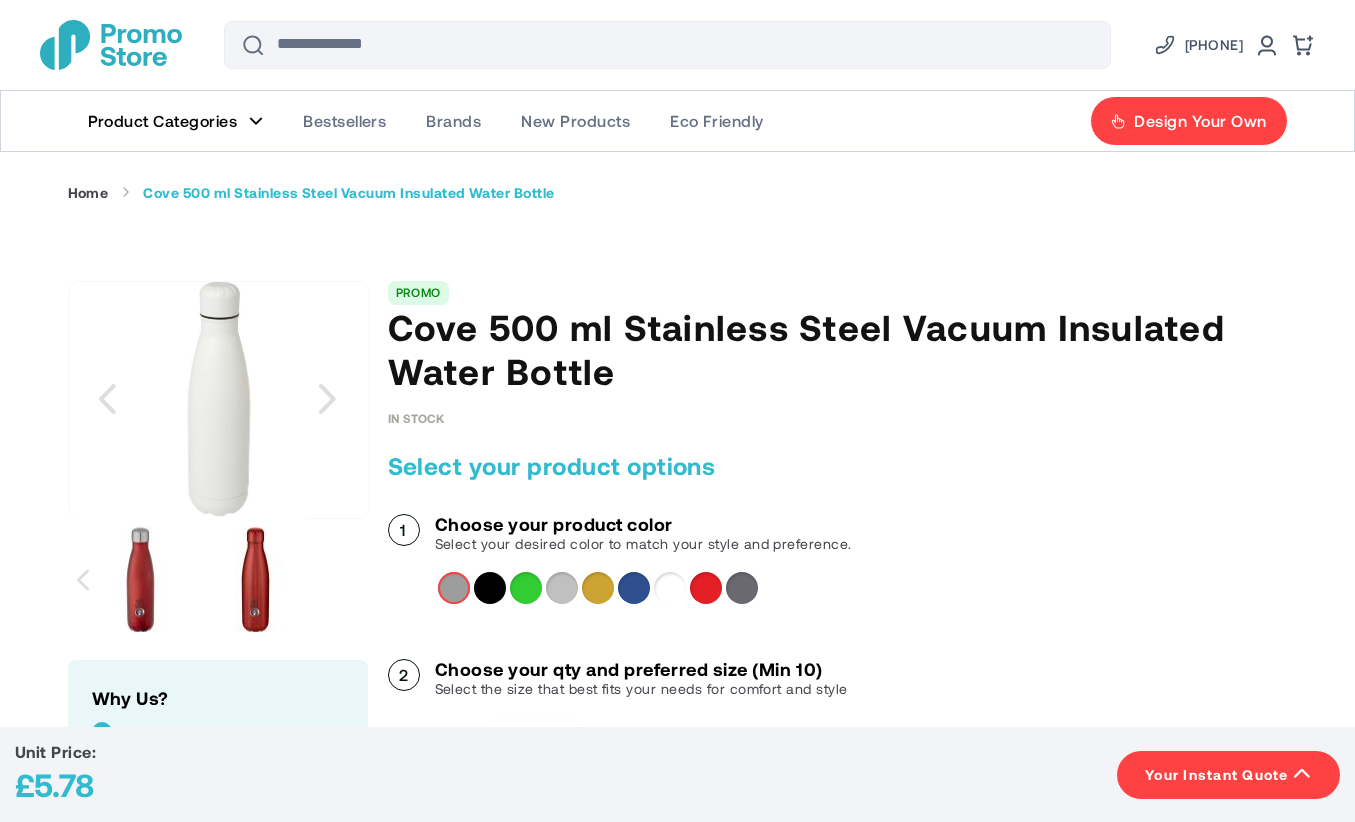 click at bounding box center (218, 579) 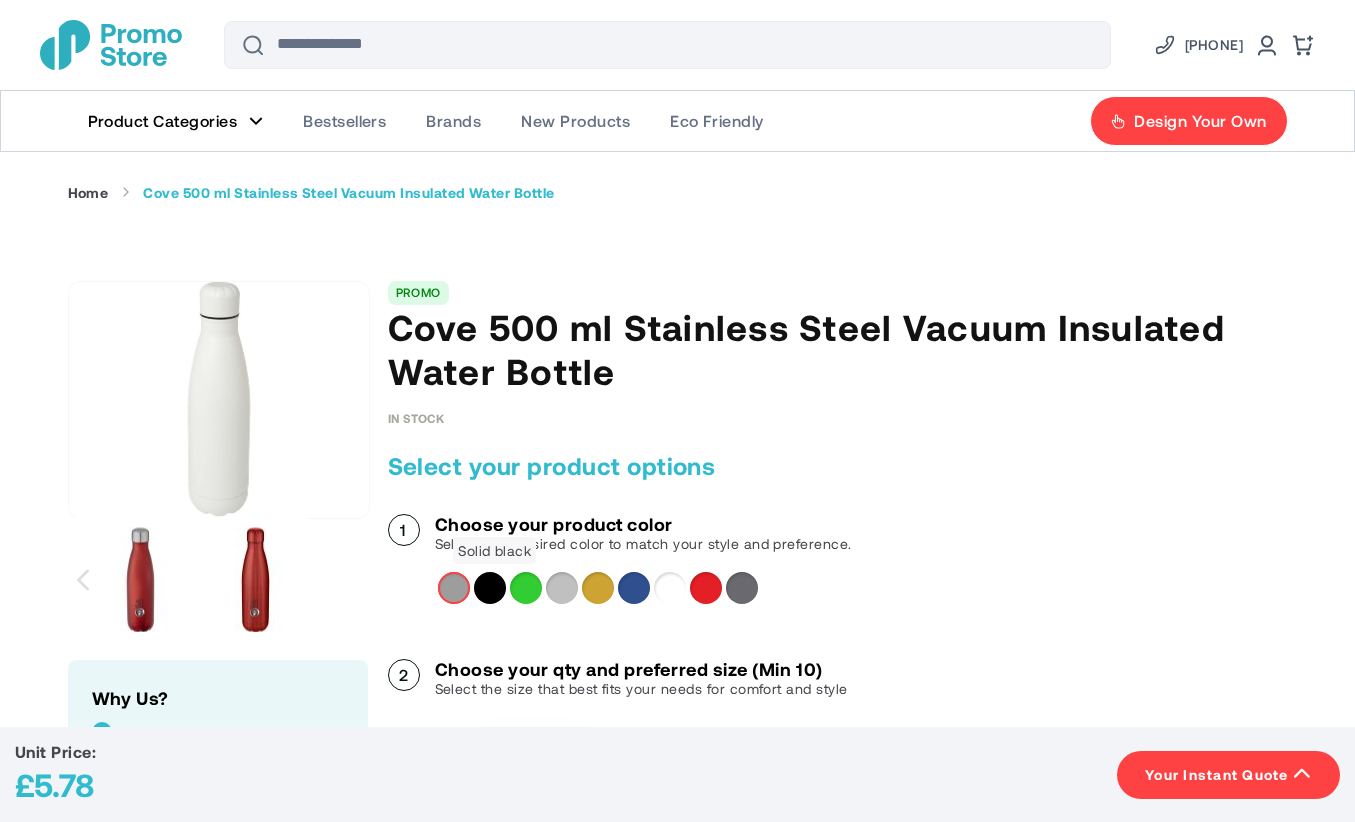 click at bounding box center [490, 588] 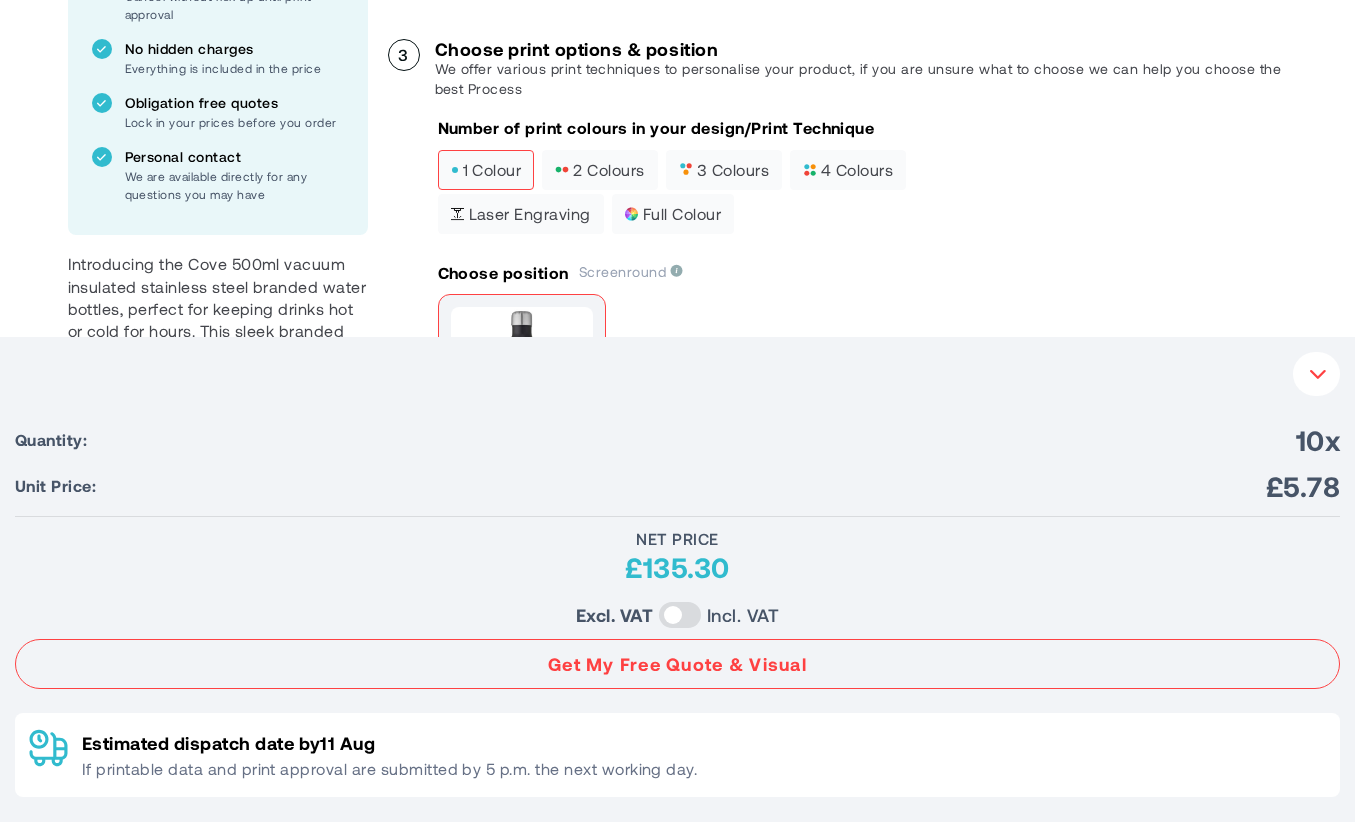 scroll, scrollTop: 800, scrollLeft: 0, axis: vertical 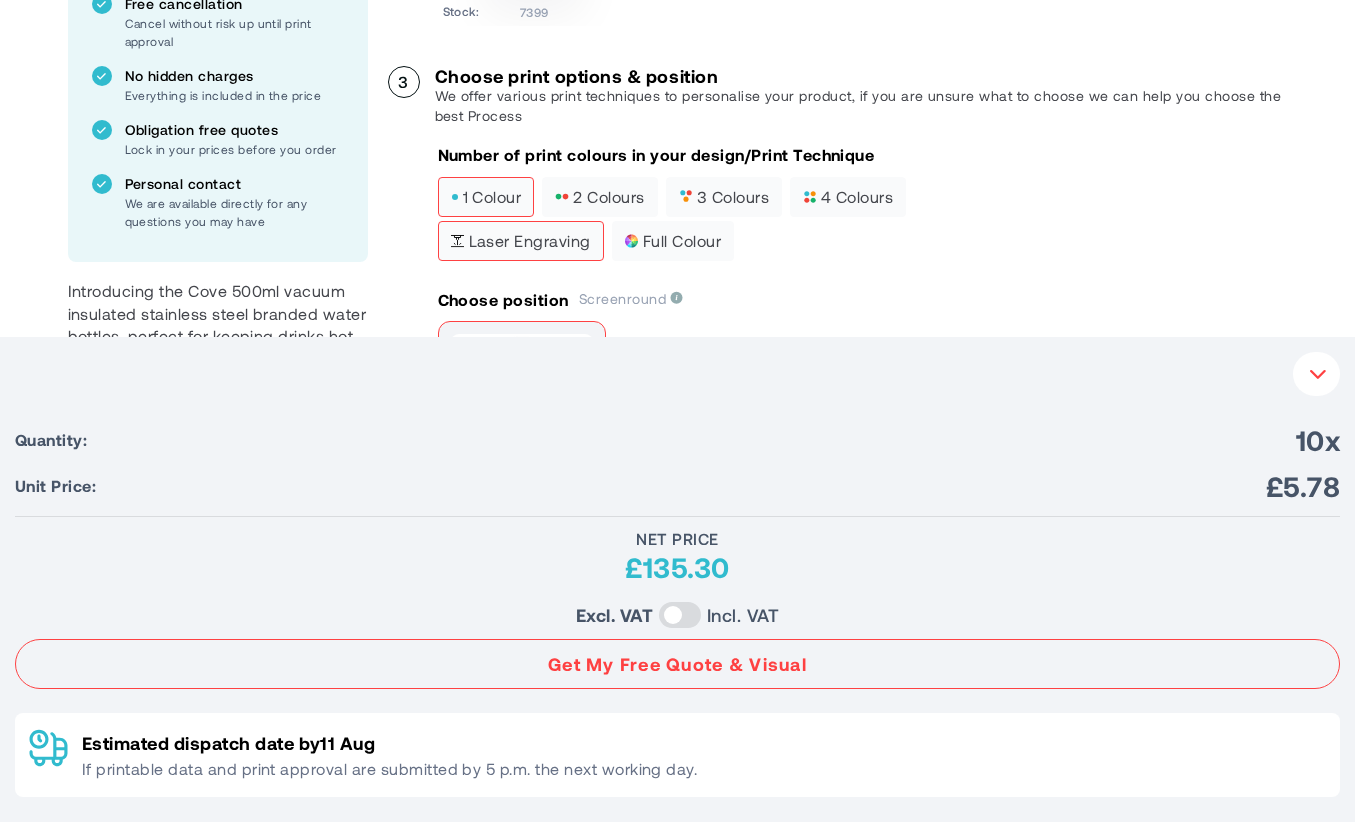 click on "Laser engraving" at bounding box center (521, 241) 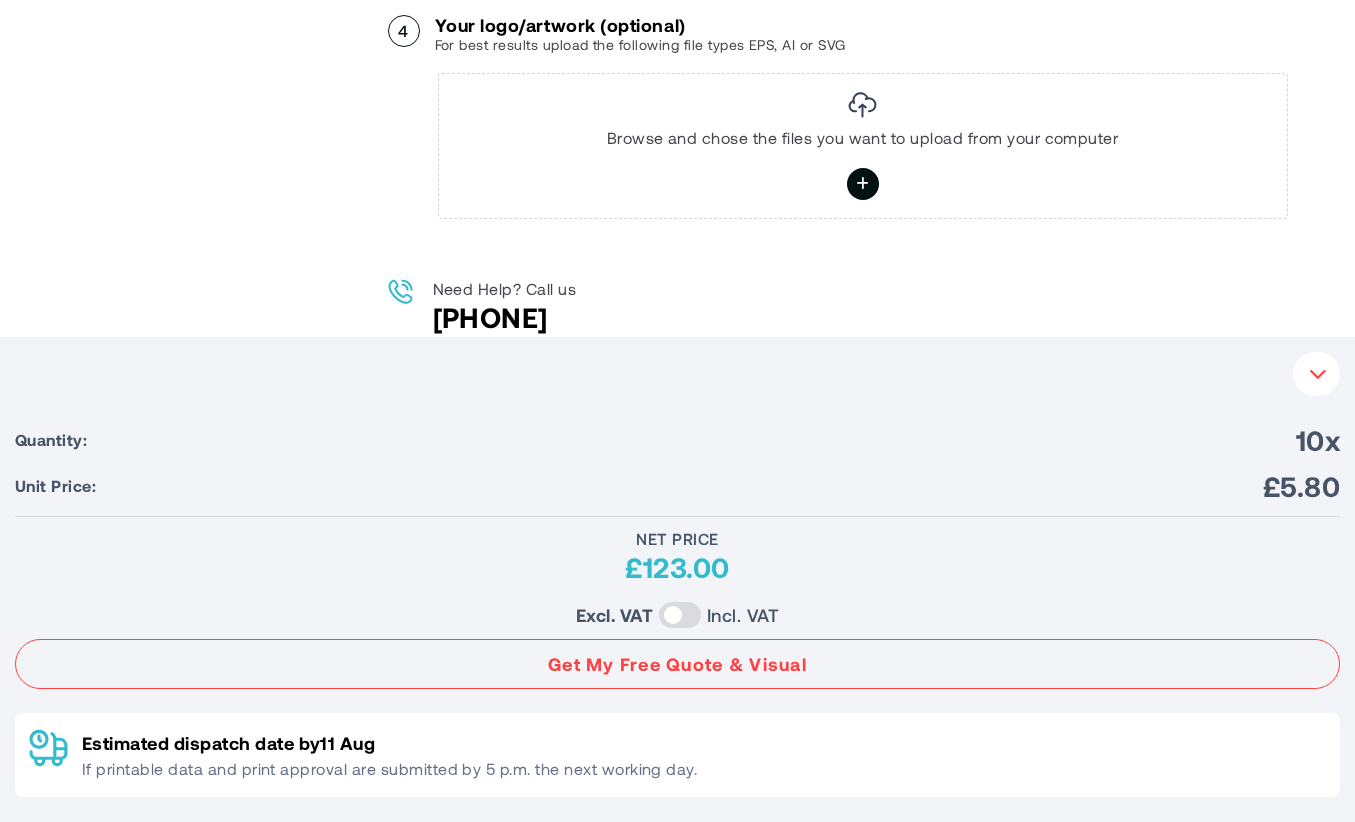scroll, scrollTop: 1400, scrollLeft: 0, axis: vertical 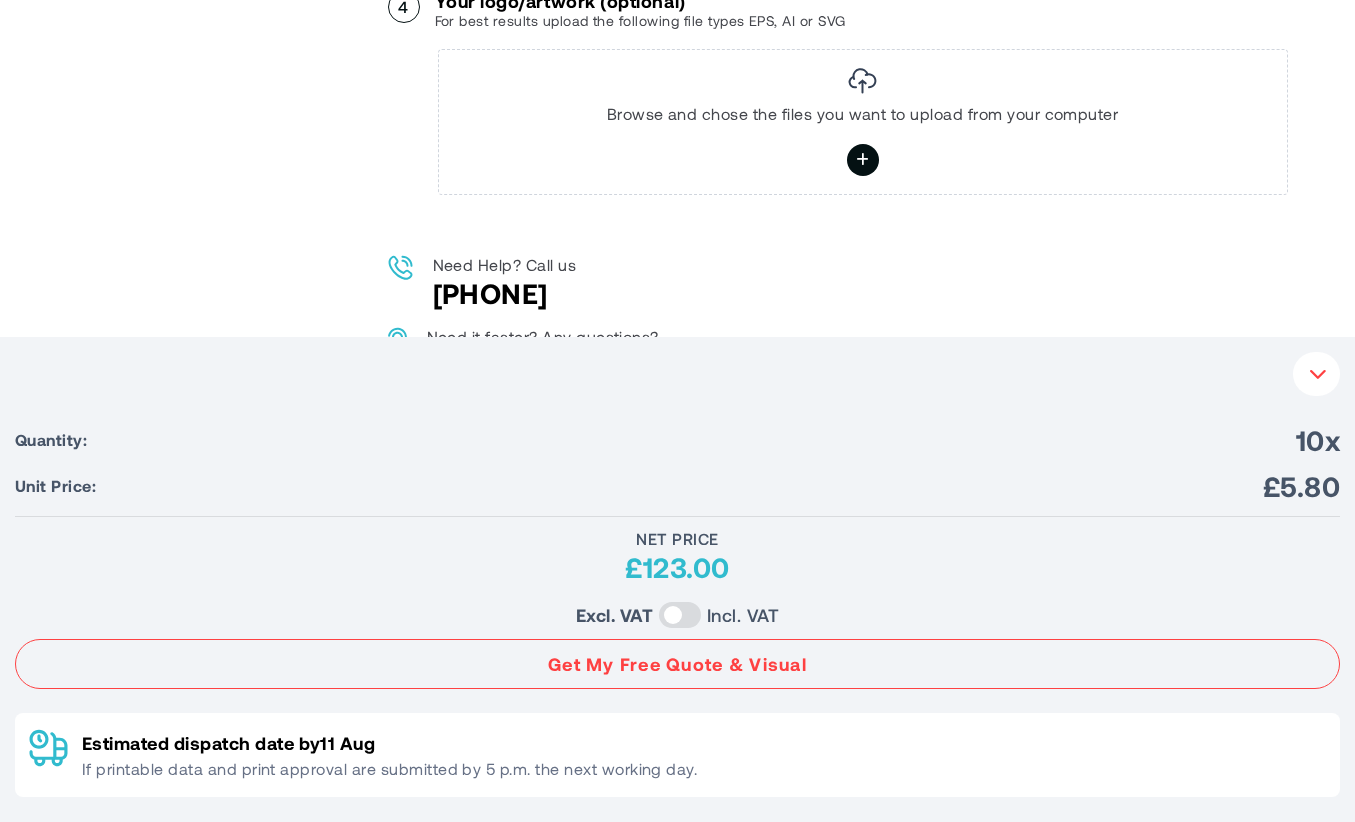 click on "Browse and chose the files you want to upload from your computer" at bounding box center [863, 114] 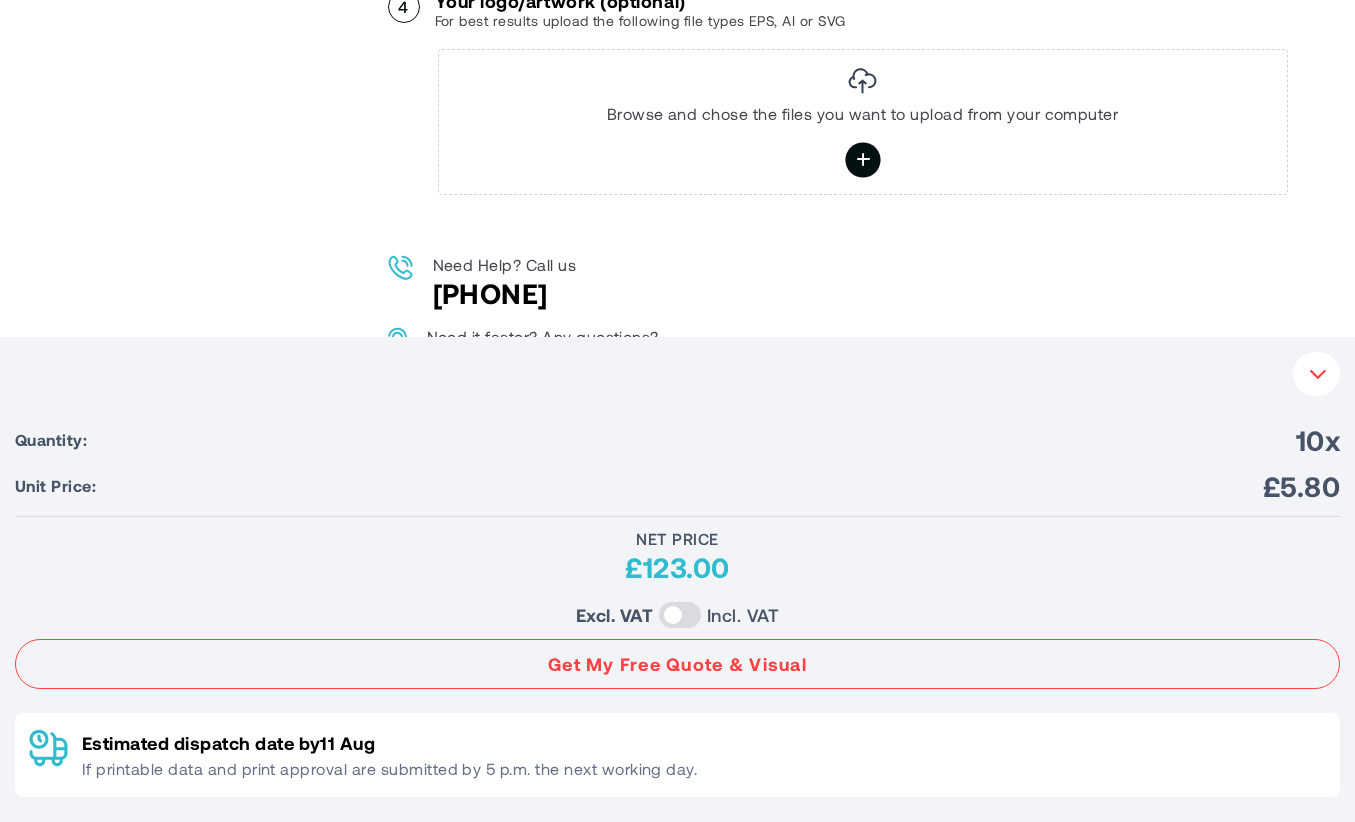 click at bounding box center [862, 159] 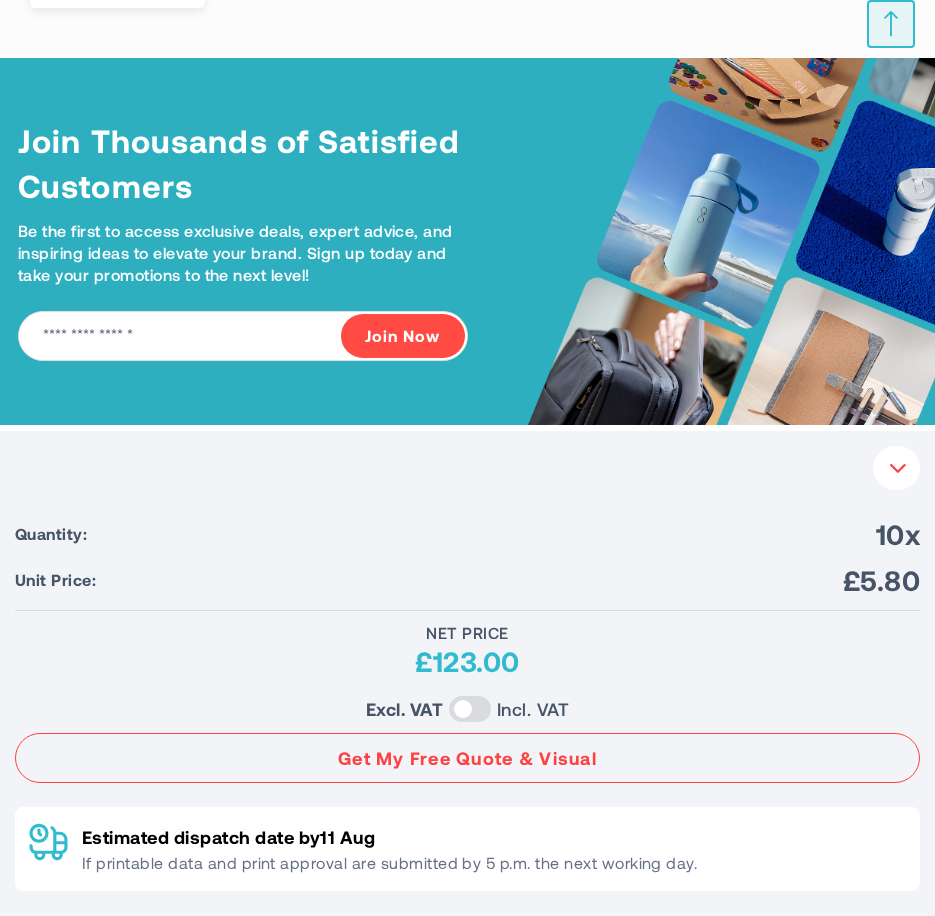 scroll, scrollTop: 3124, scrollLeft: 0, axis: vertical 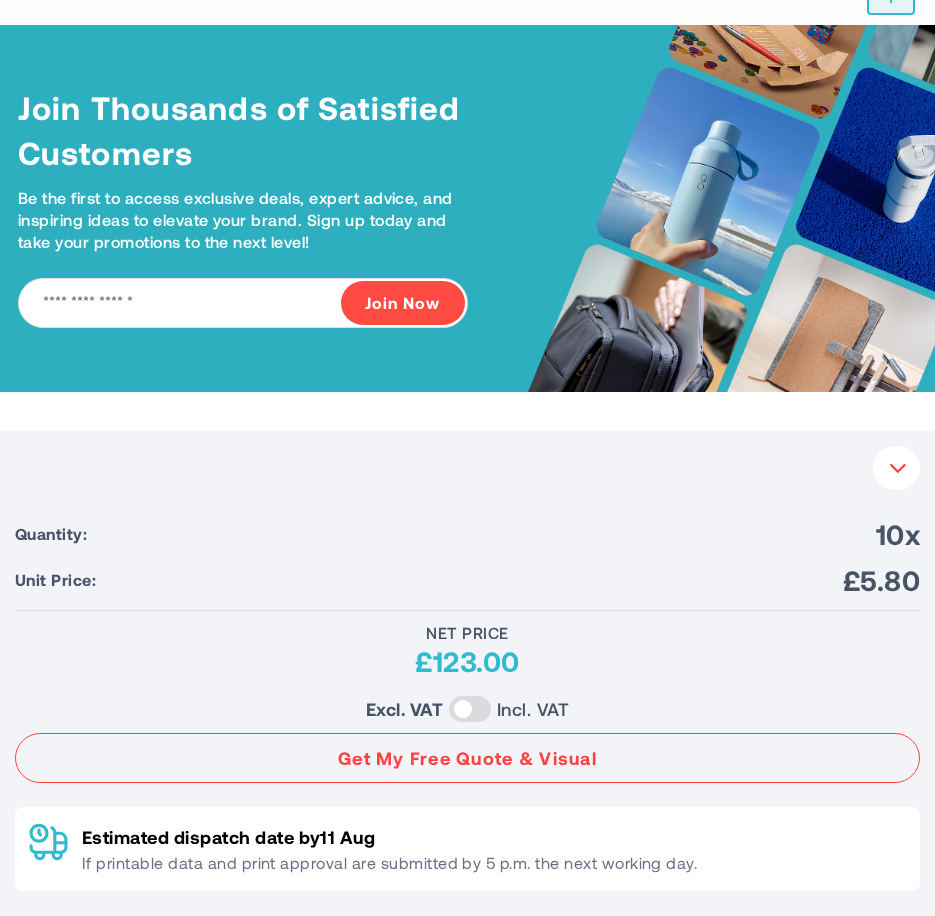 click at bounding box center (470, 709) 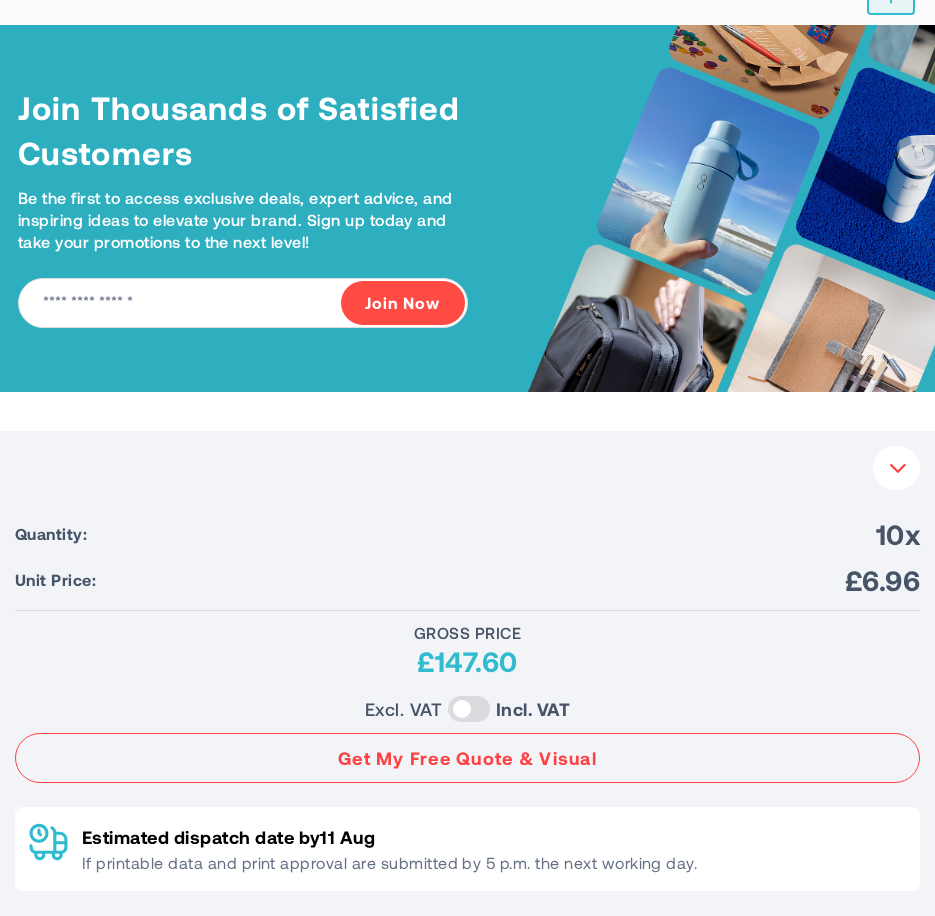 scroll, scrollTop: 0, scrollLeft: 0, axis: both 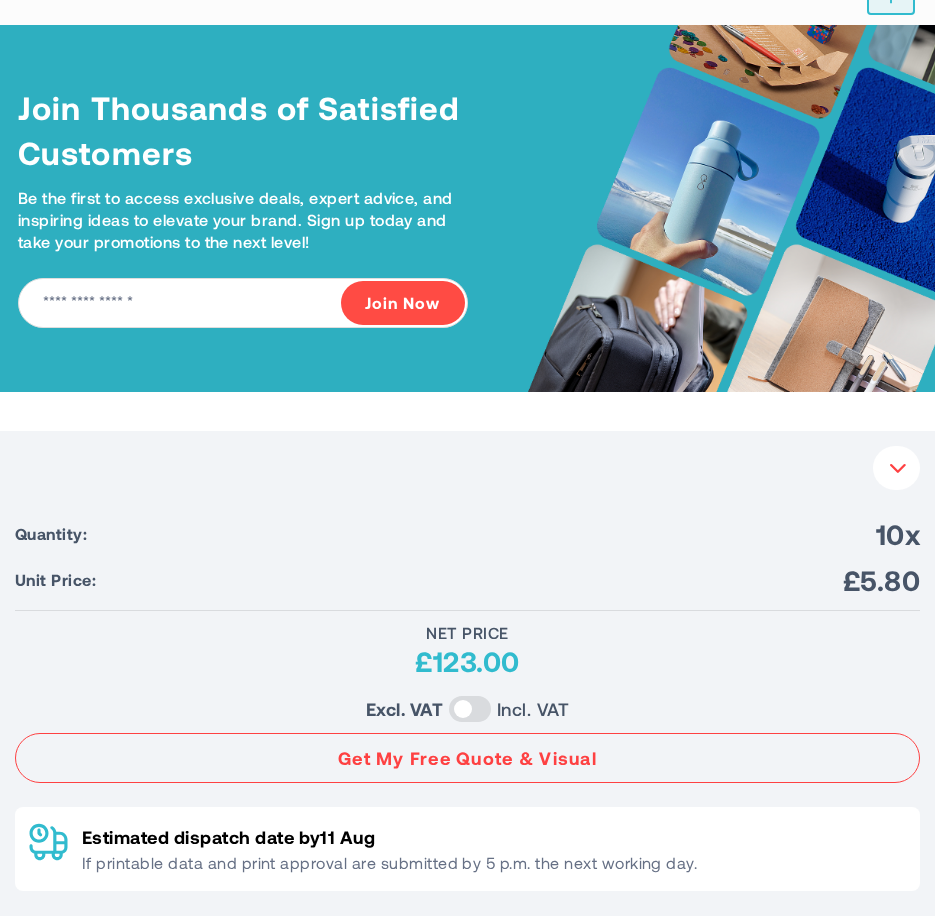 click at bounding box center (470, 709) 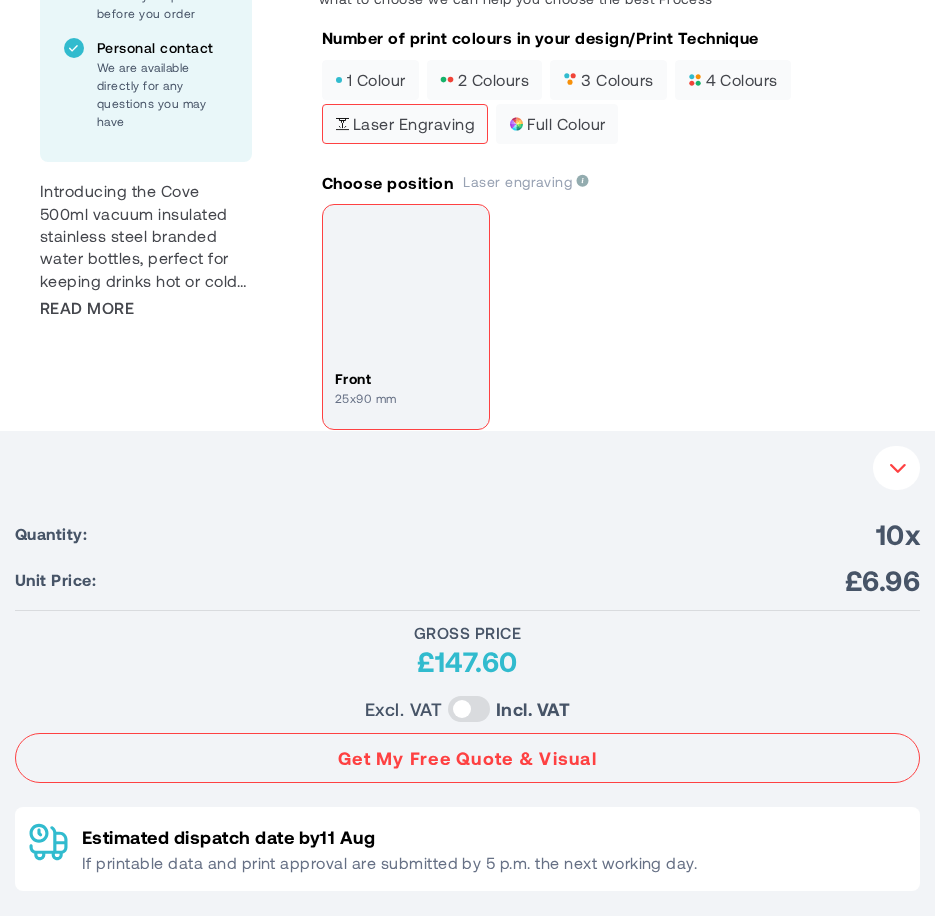 scroll, scrollTop: 924, scrollLeft: 0, axis: vertical 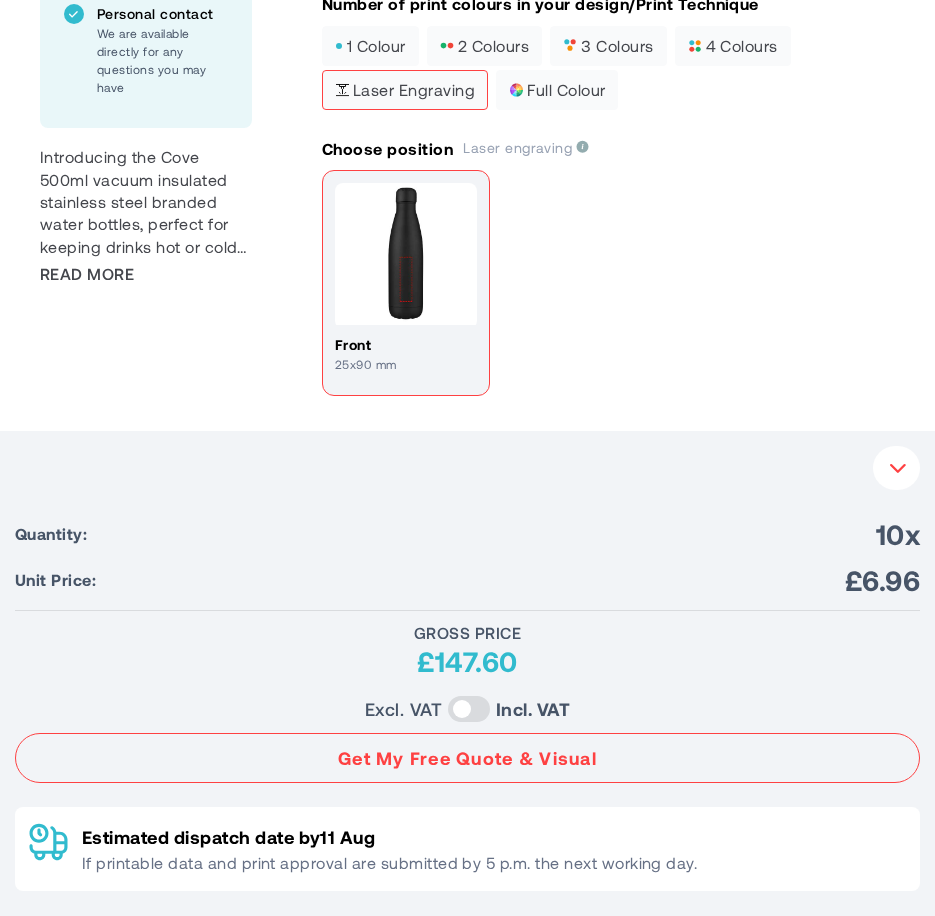 click at bounding box center [406, 254] 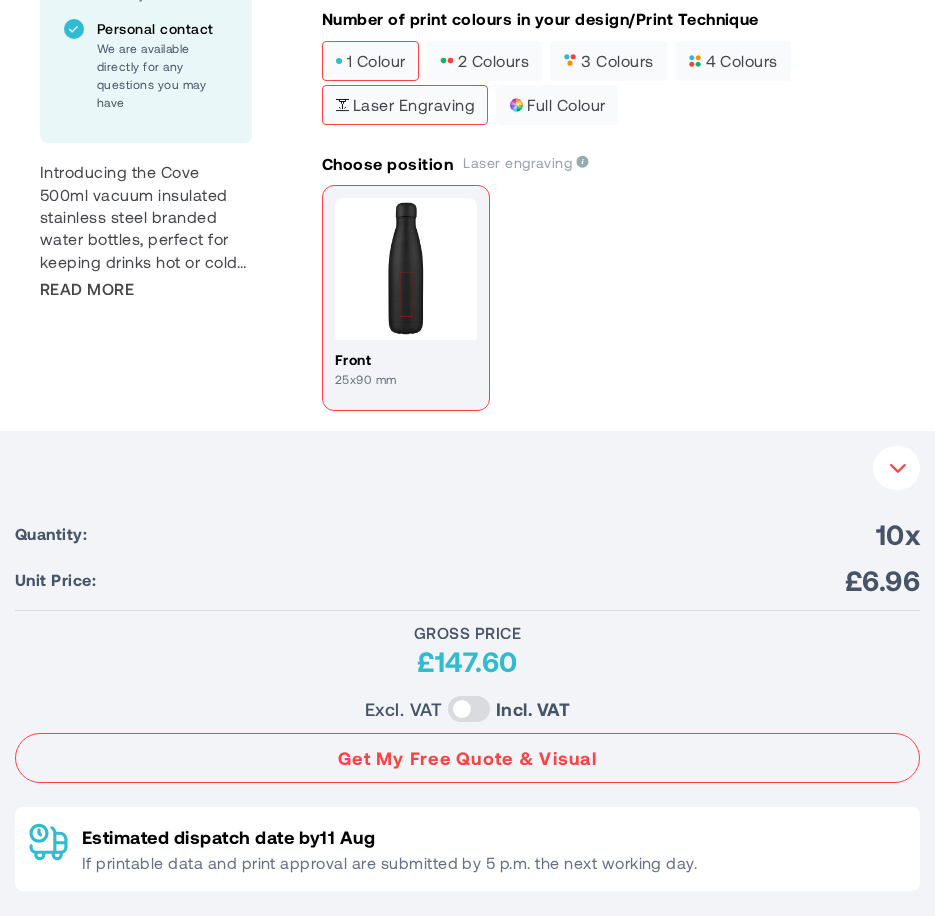 scroll, scrollTop: 1024, scrollLeft: 0, axis: vertical 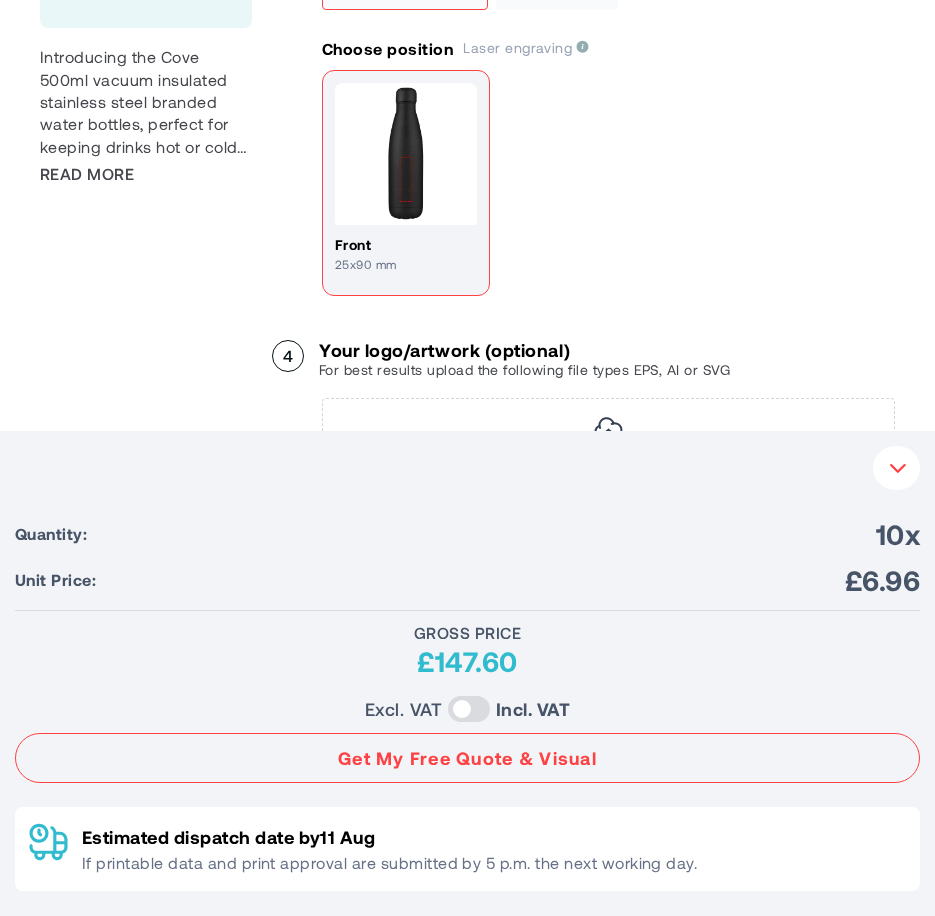 click on "front
25x90 mm" at bounding box center [608, 185] 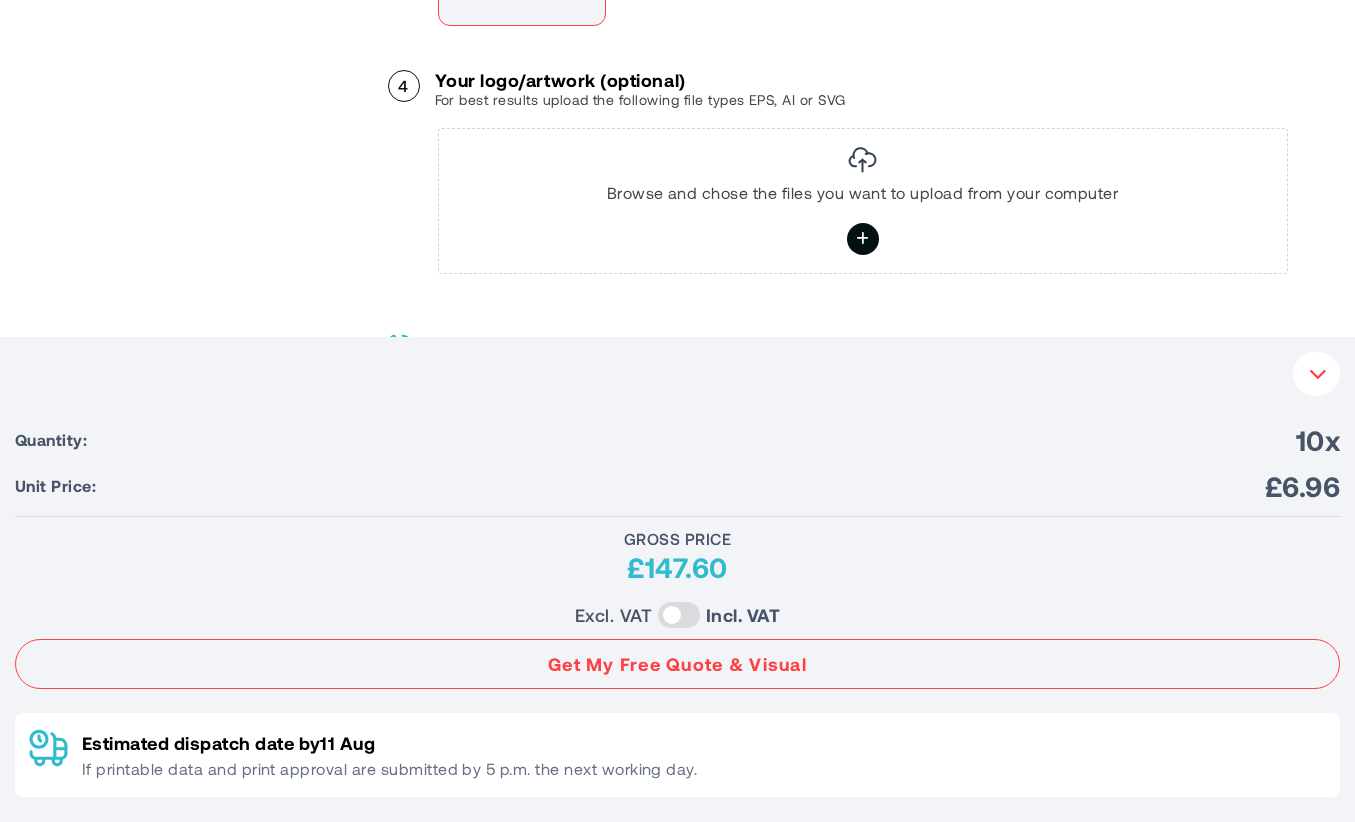 scroll, scrollTop: 1321, scrollLeft: 0, axis: vertical 